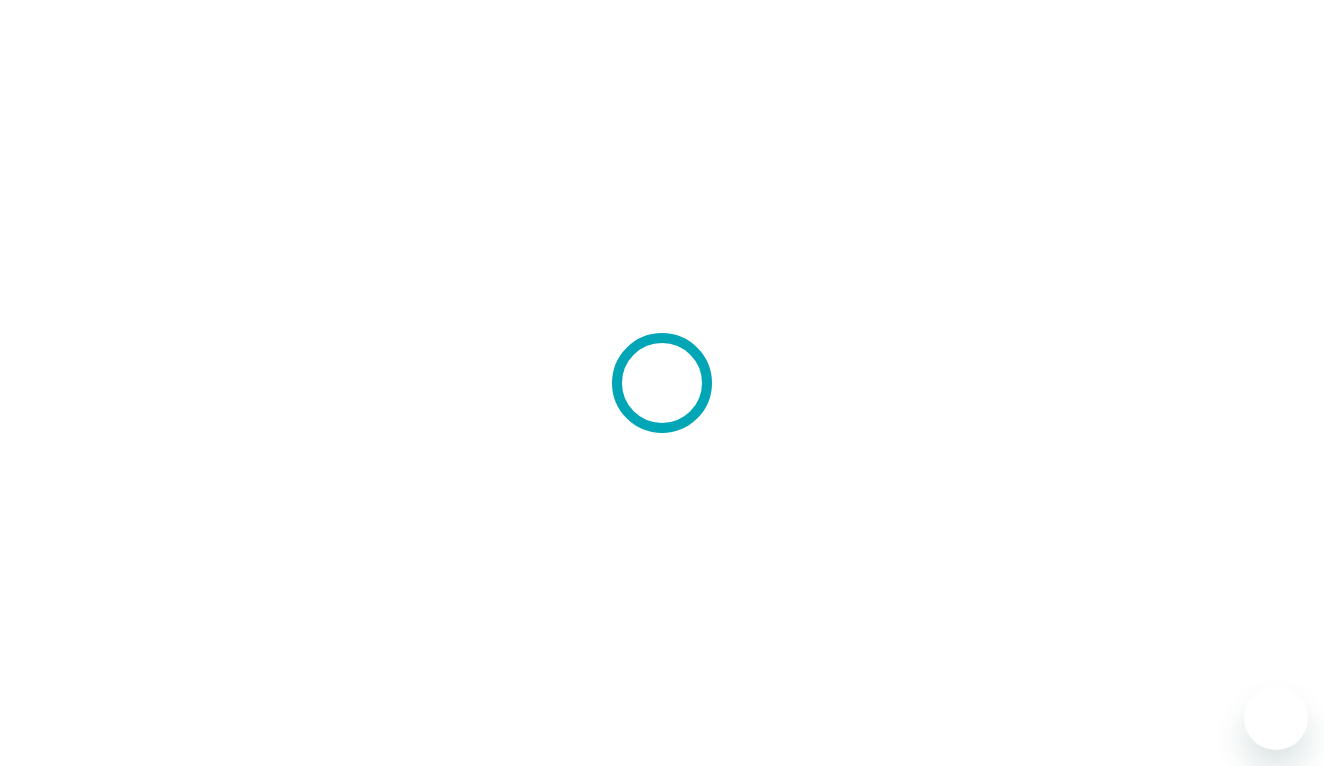 scroll, scrollTop: 0, scrollLeft: 0, axis: both 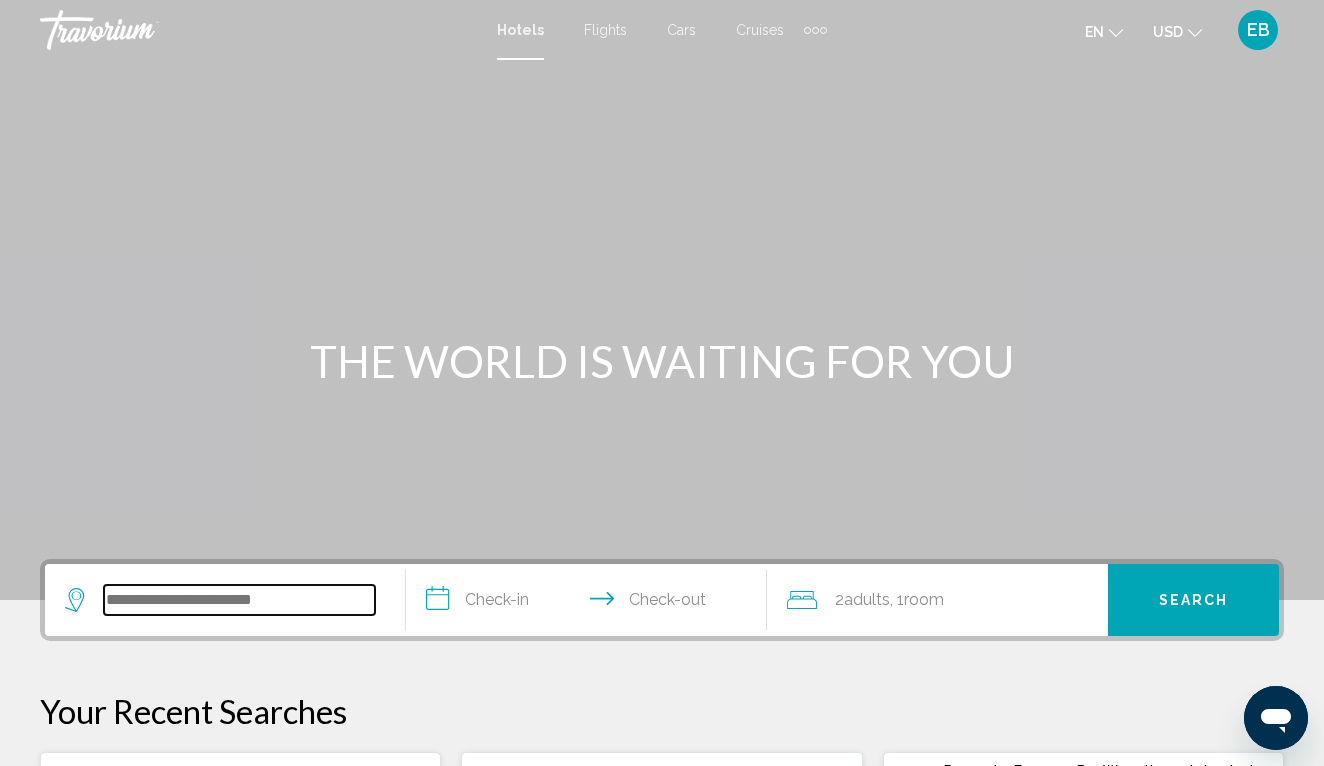 click at bounding box center [239, 600] 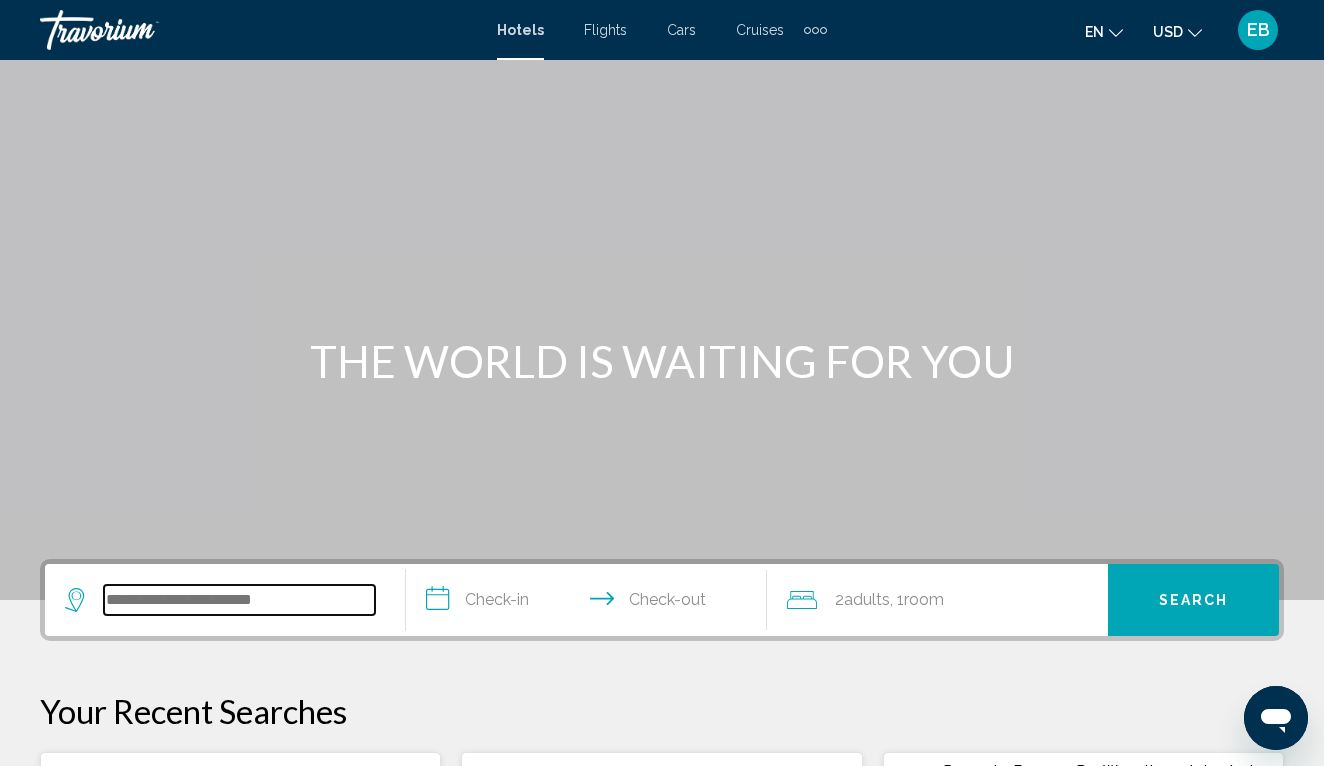 scroll, scrollTop: 494, scrollLeft: 0, axis: vertical 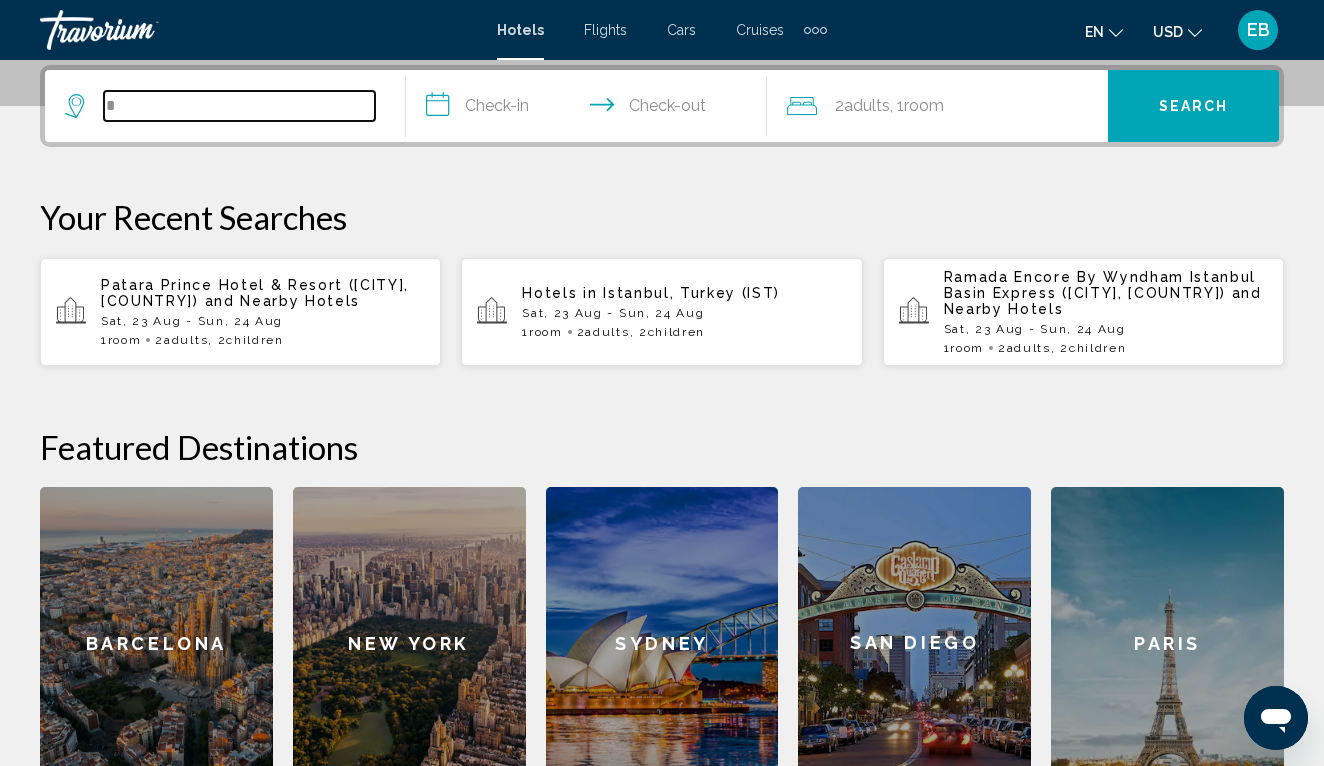 click on "*" at bounding box center (239, 106) 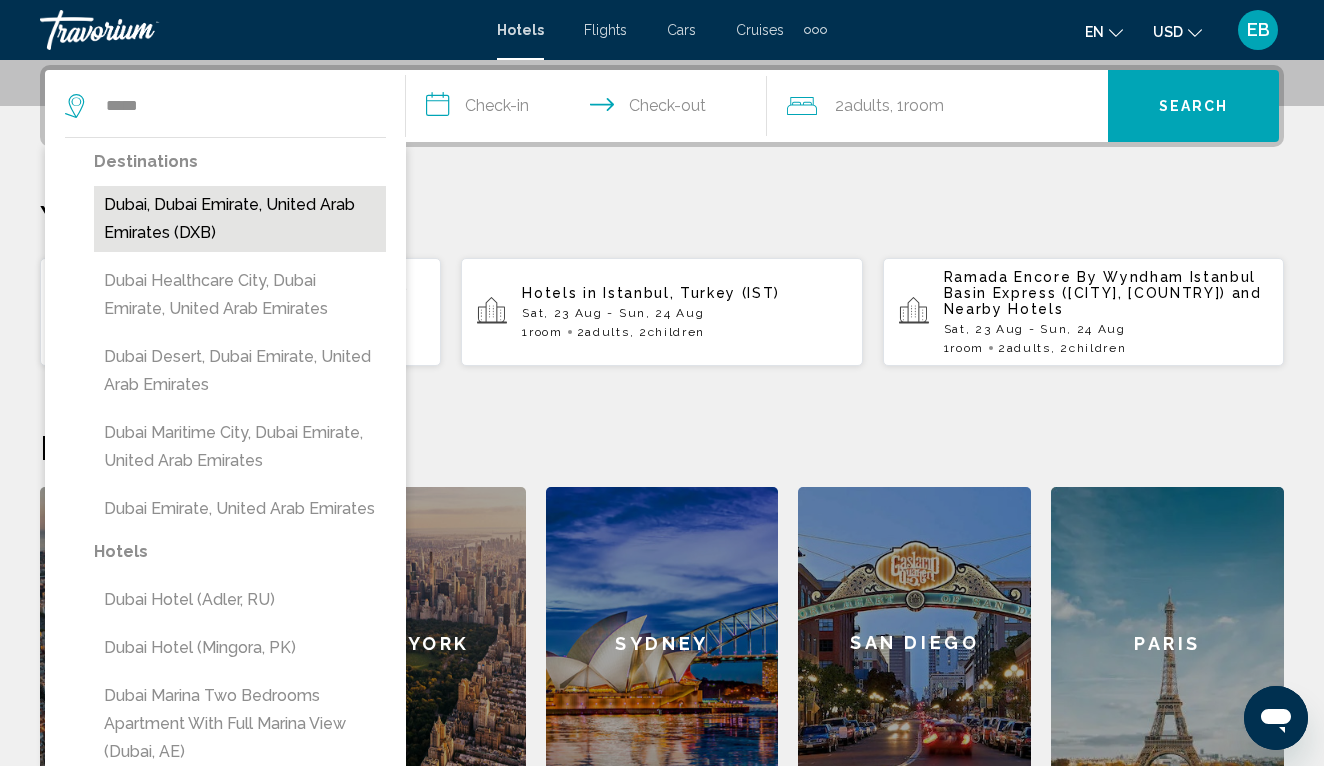 drag, startPoint x: 123, startPoint y: 141, endPoint x: 203, endPoint y: 211, distance: 106.30146 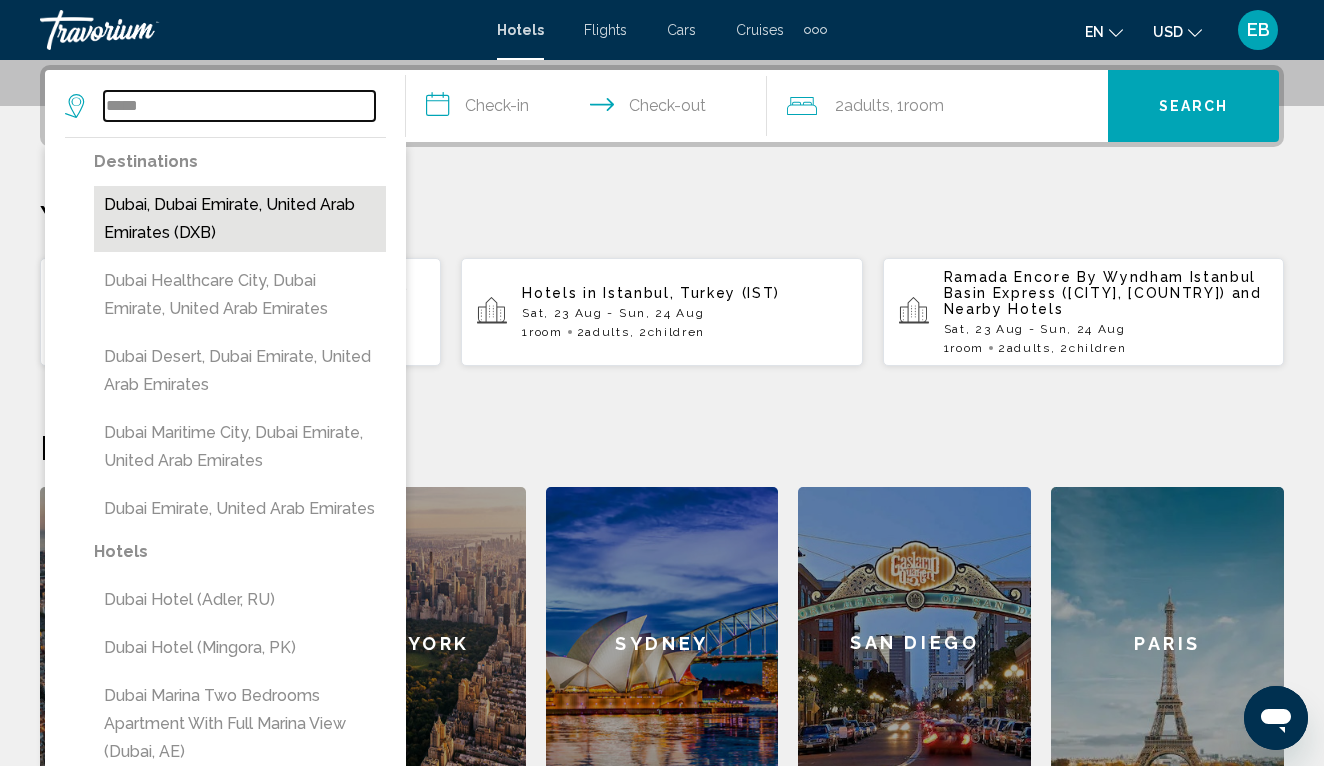 type on "**********" 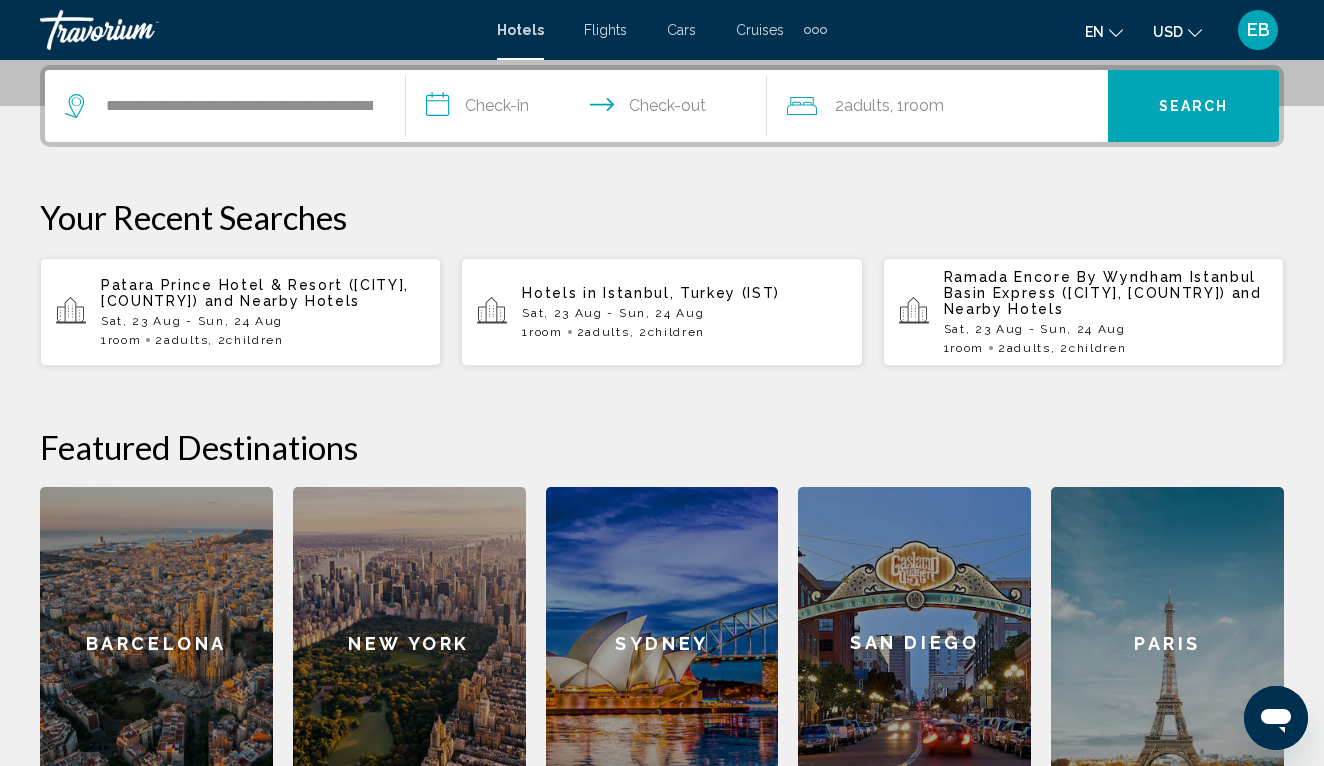 click on "**********" at bounding box center [590, 109] 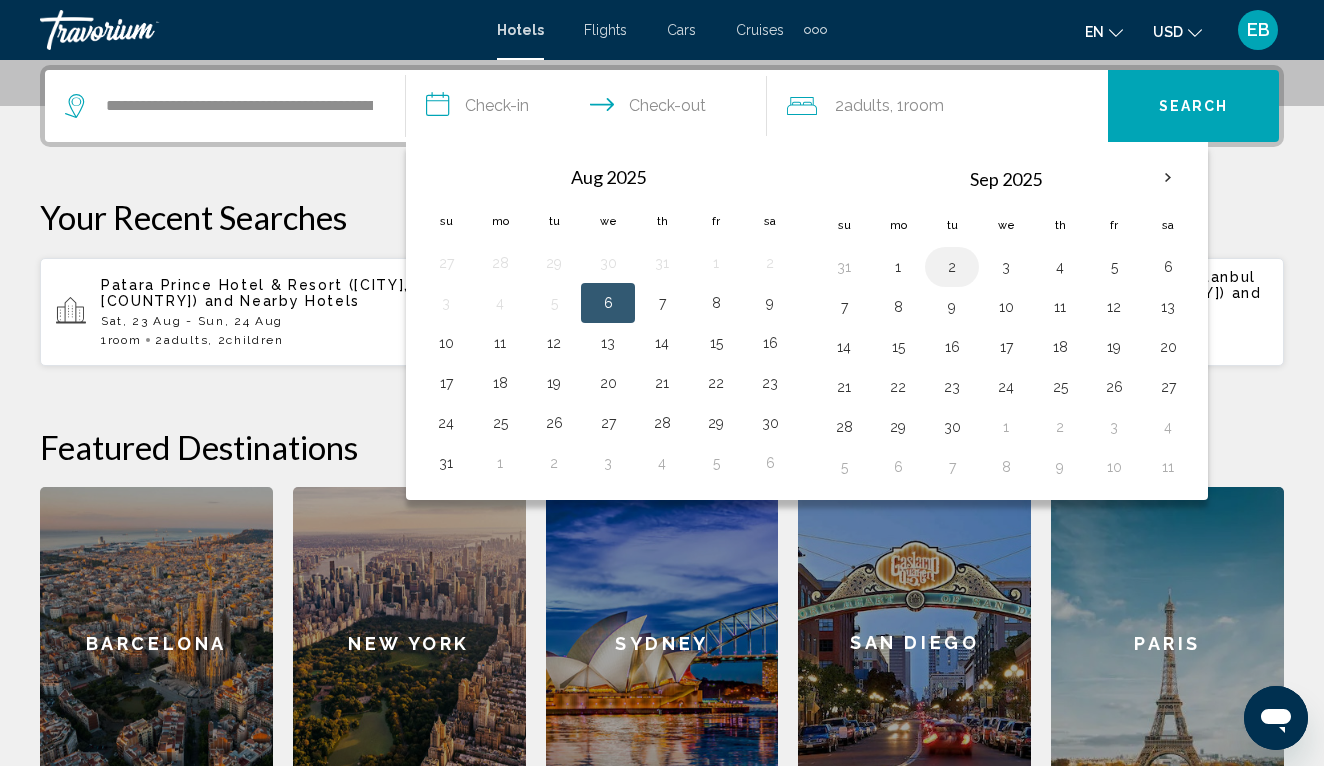 click on "2" at bounding box center [952, 267] 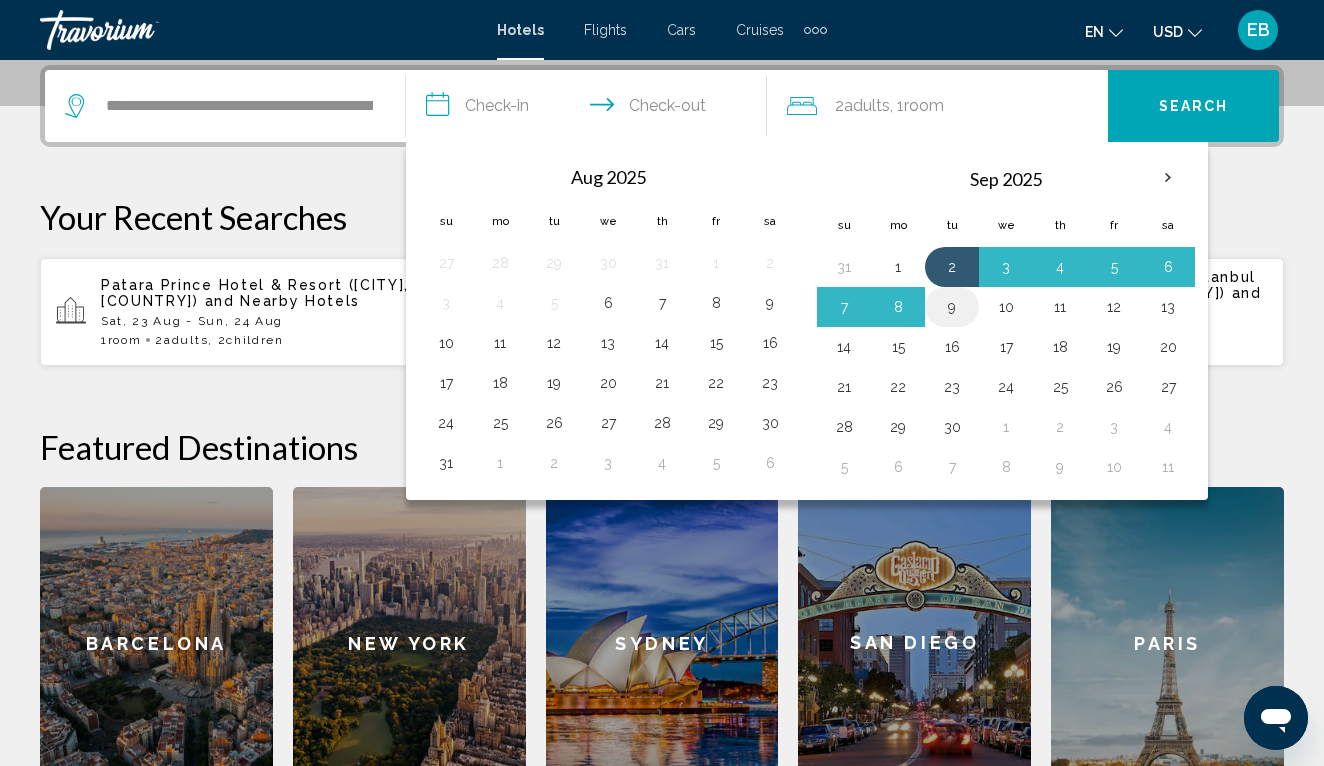 click on "9" at bounding box center [952, 307] 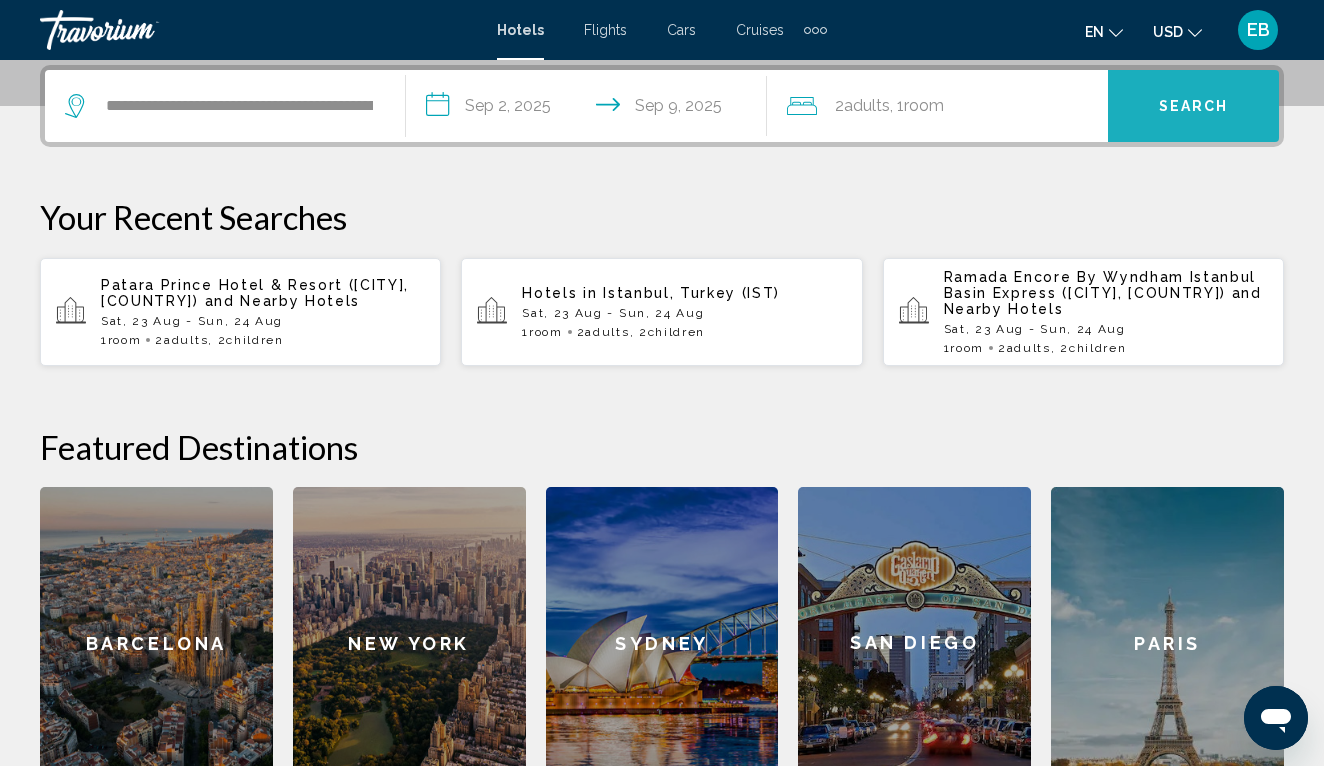 click on "Search" at bounding box center [1193, 106] 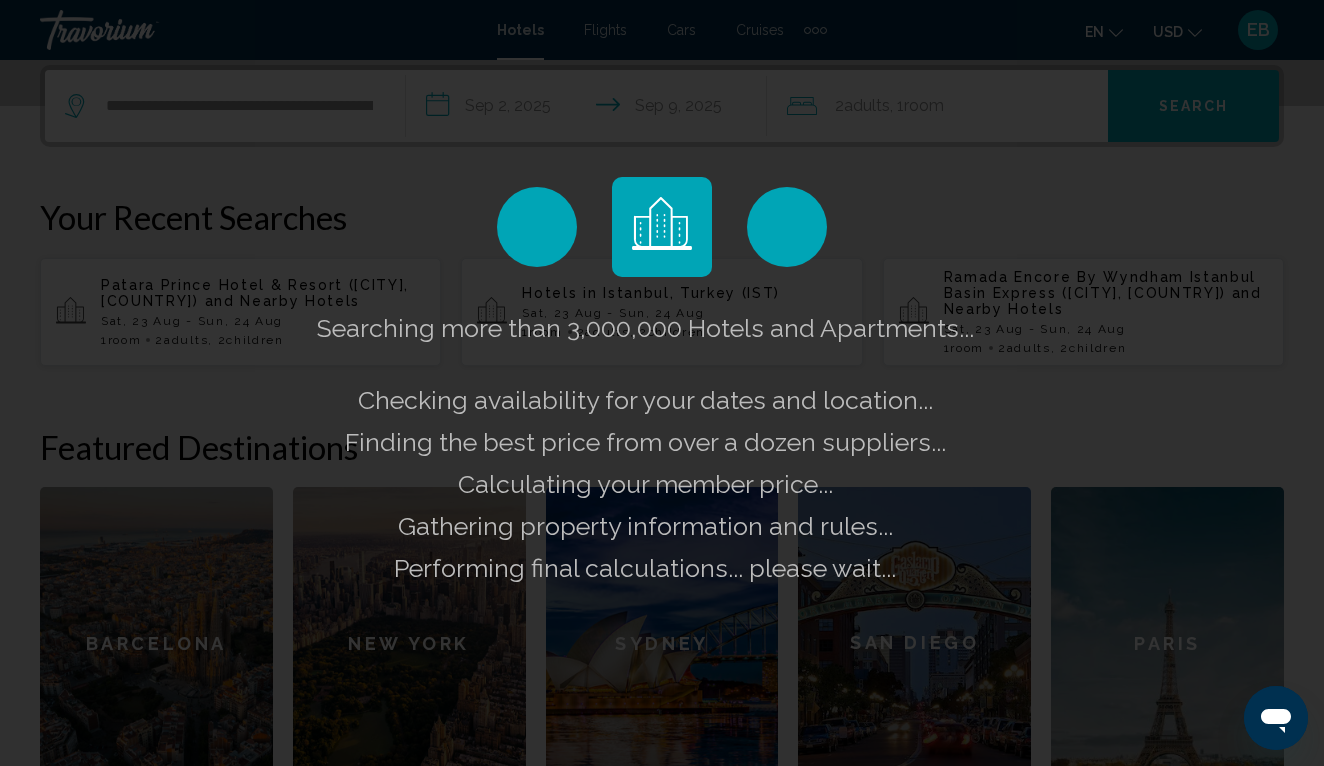 scroll, scrollTop: 0, scrollLeft: 0, axis: both 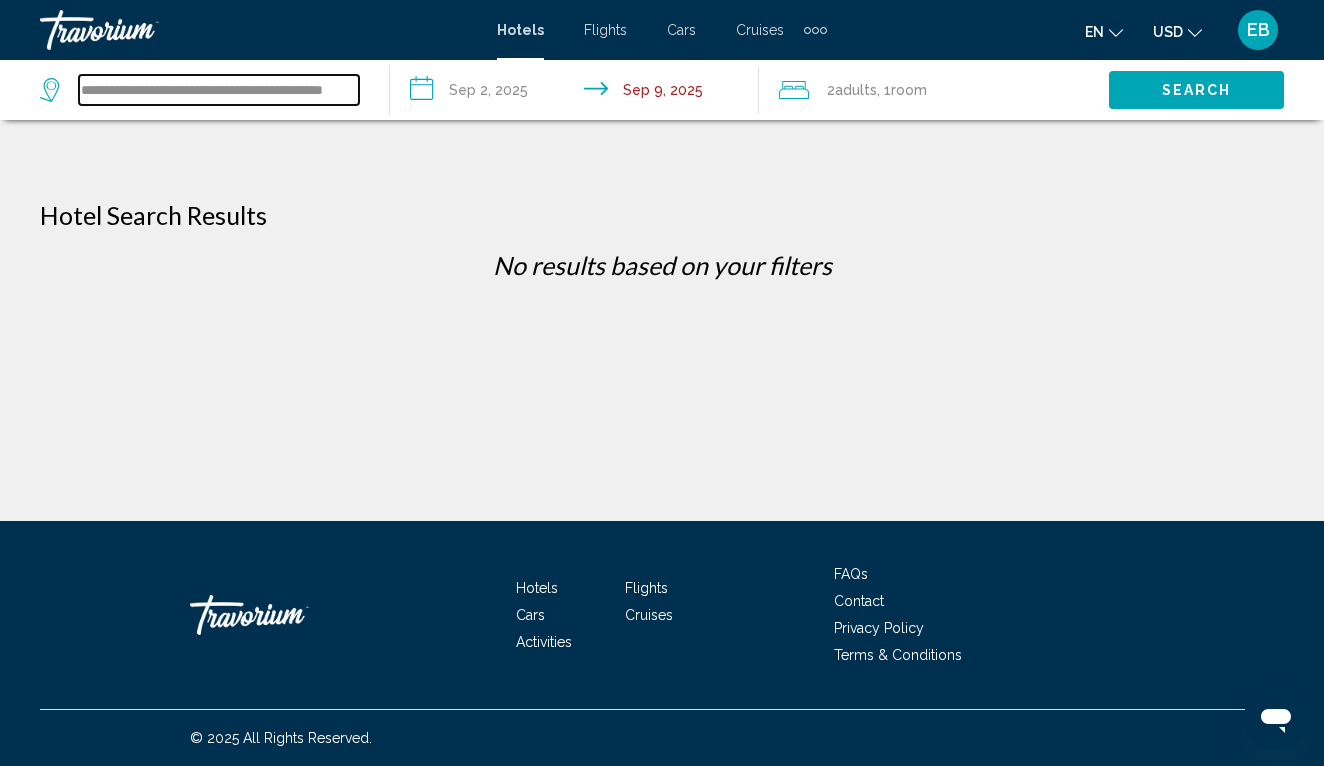 click on "**********" at bounding box center (219, 90) 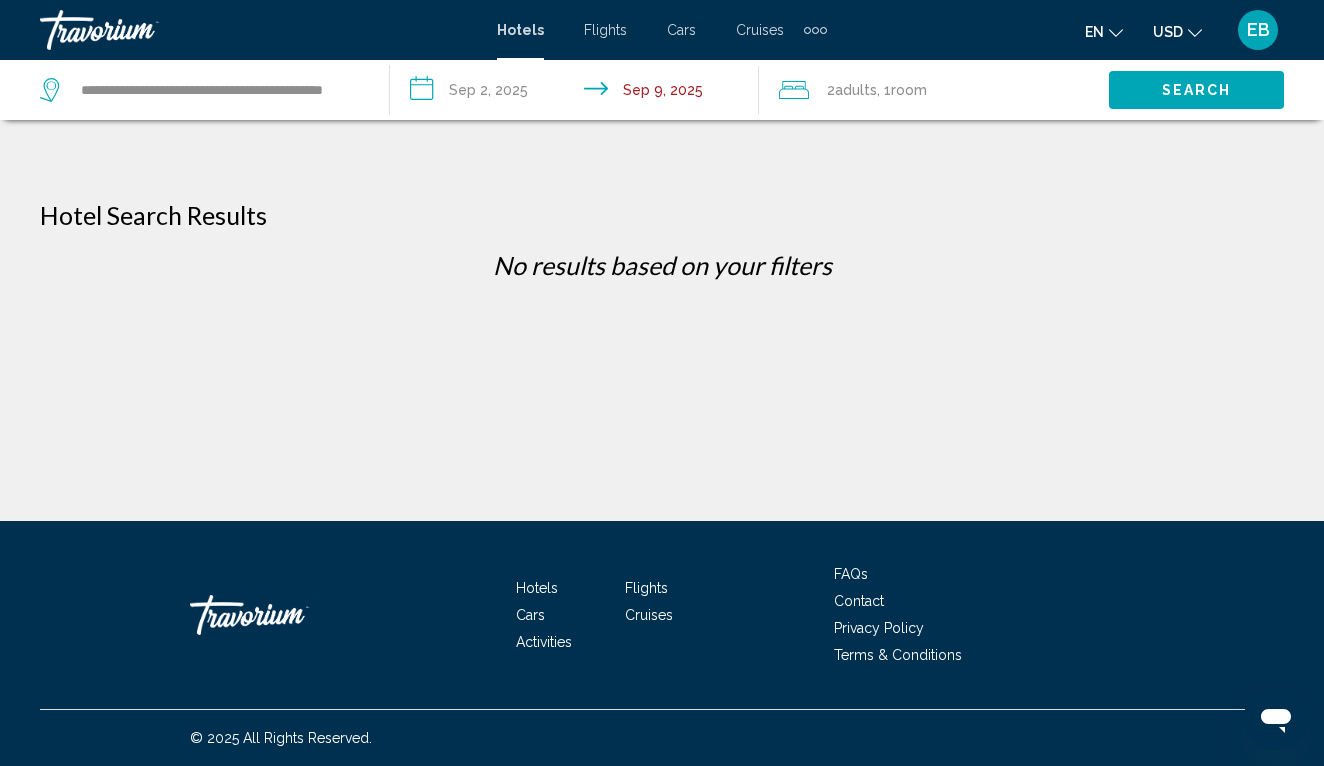 click on "**********" at bounding box center [579, 93] 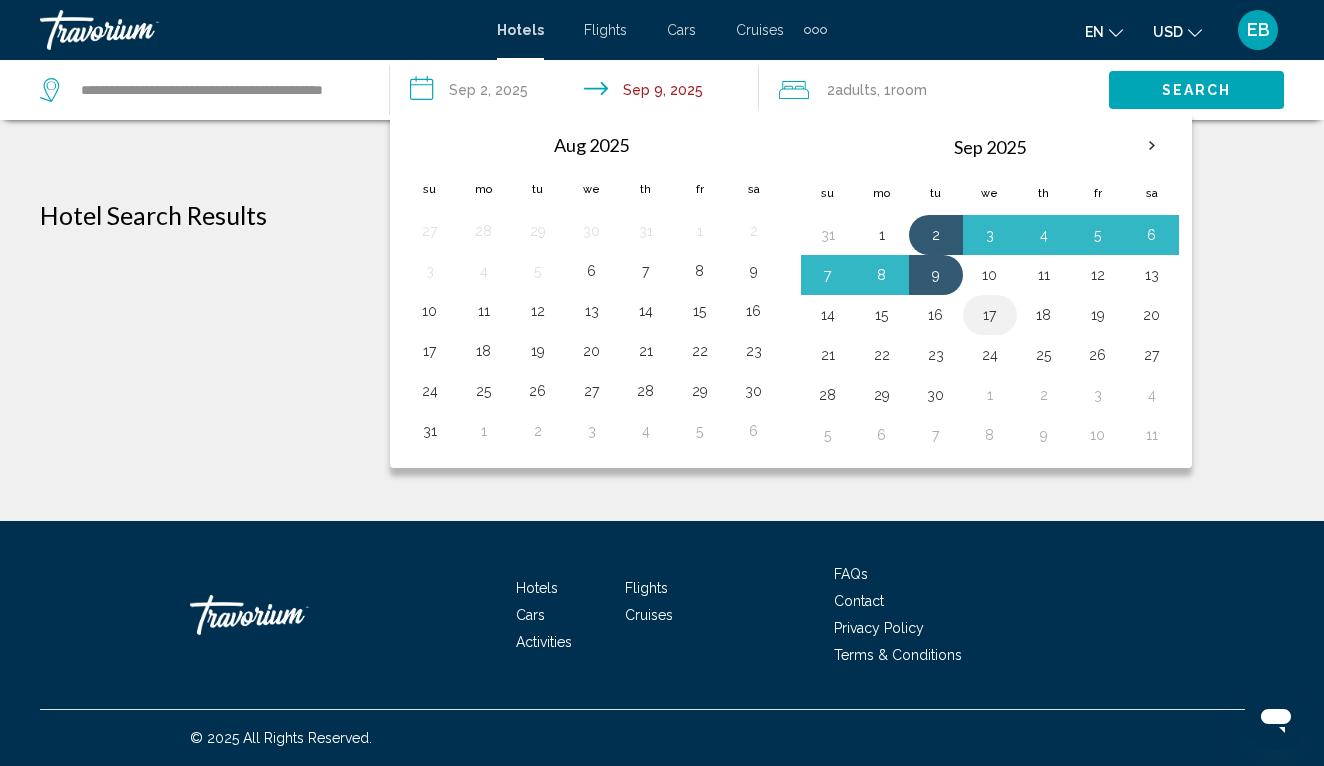 click on "17" at bounding box center (990, 315) 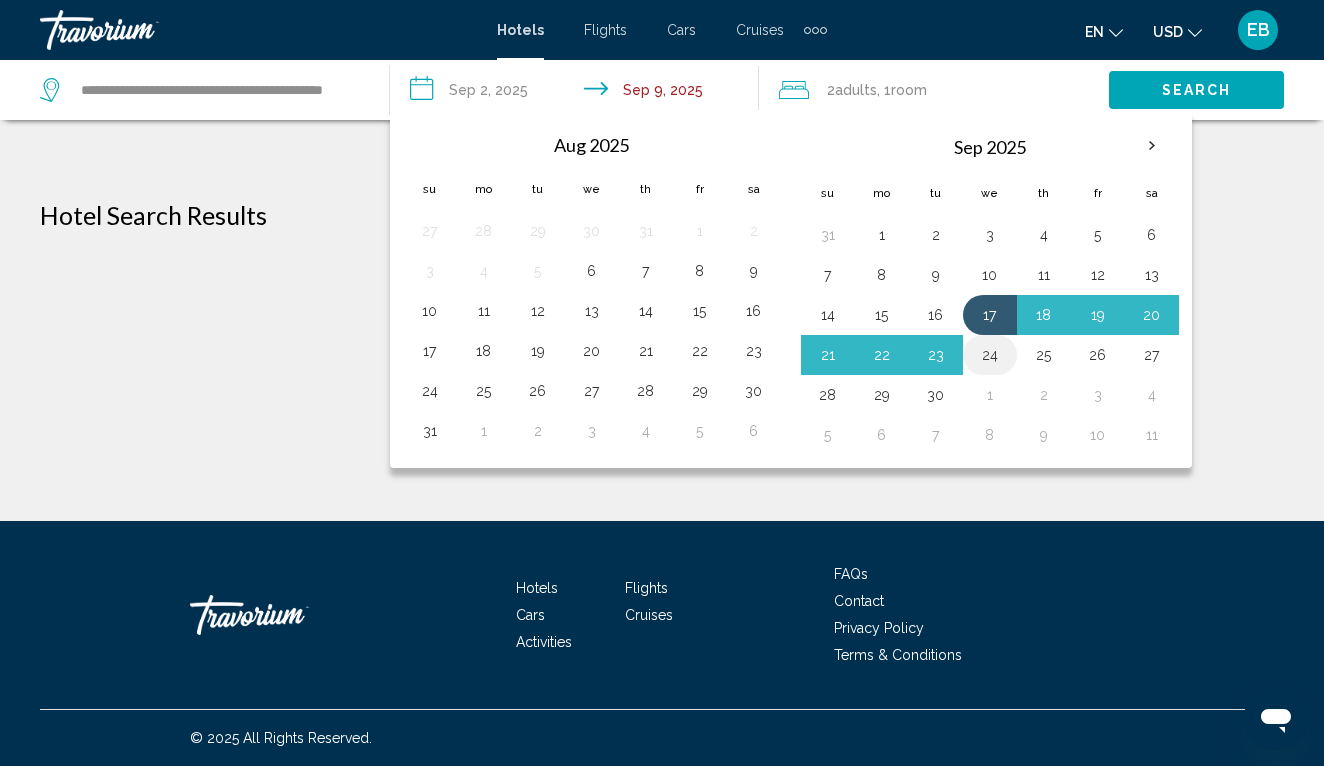 click on "24" at bounding box center (990, 355) 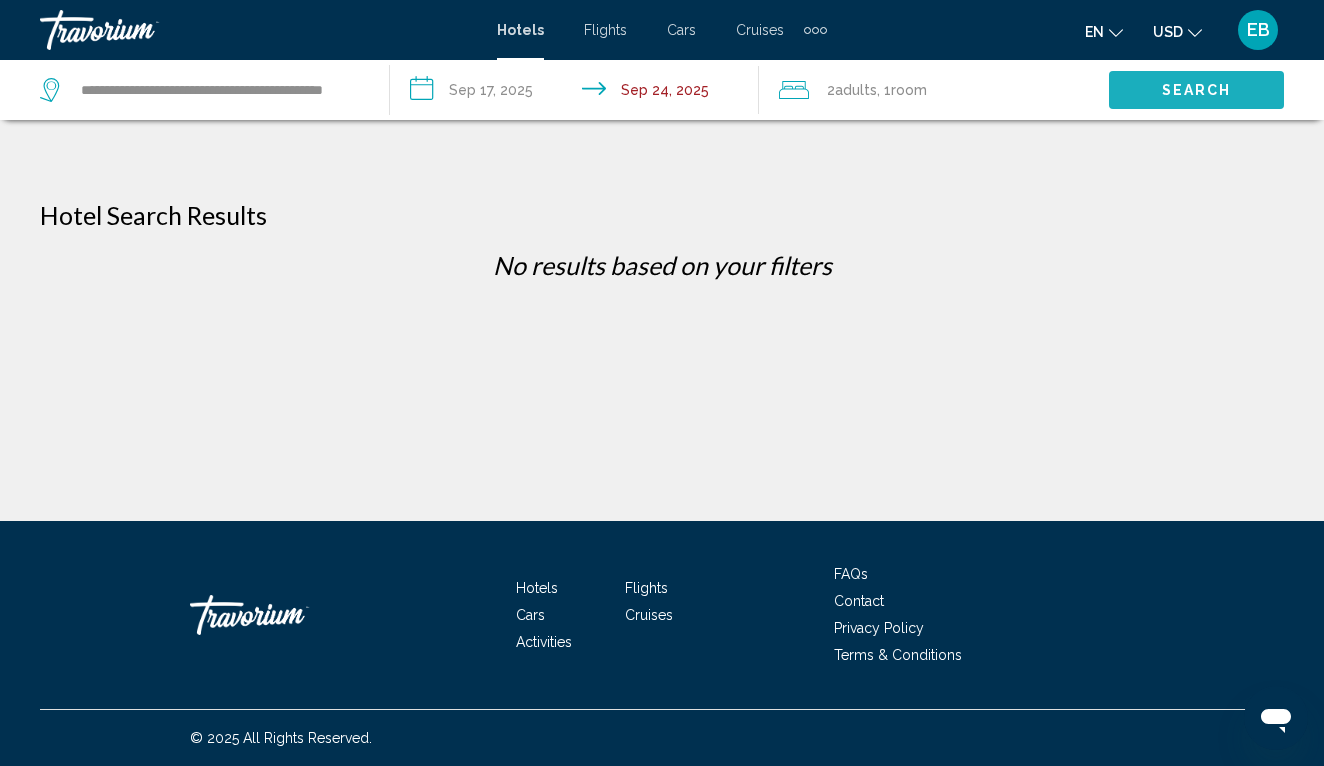 click on "Search" 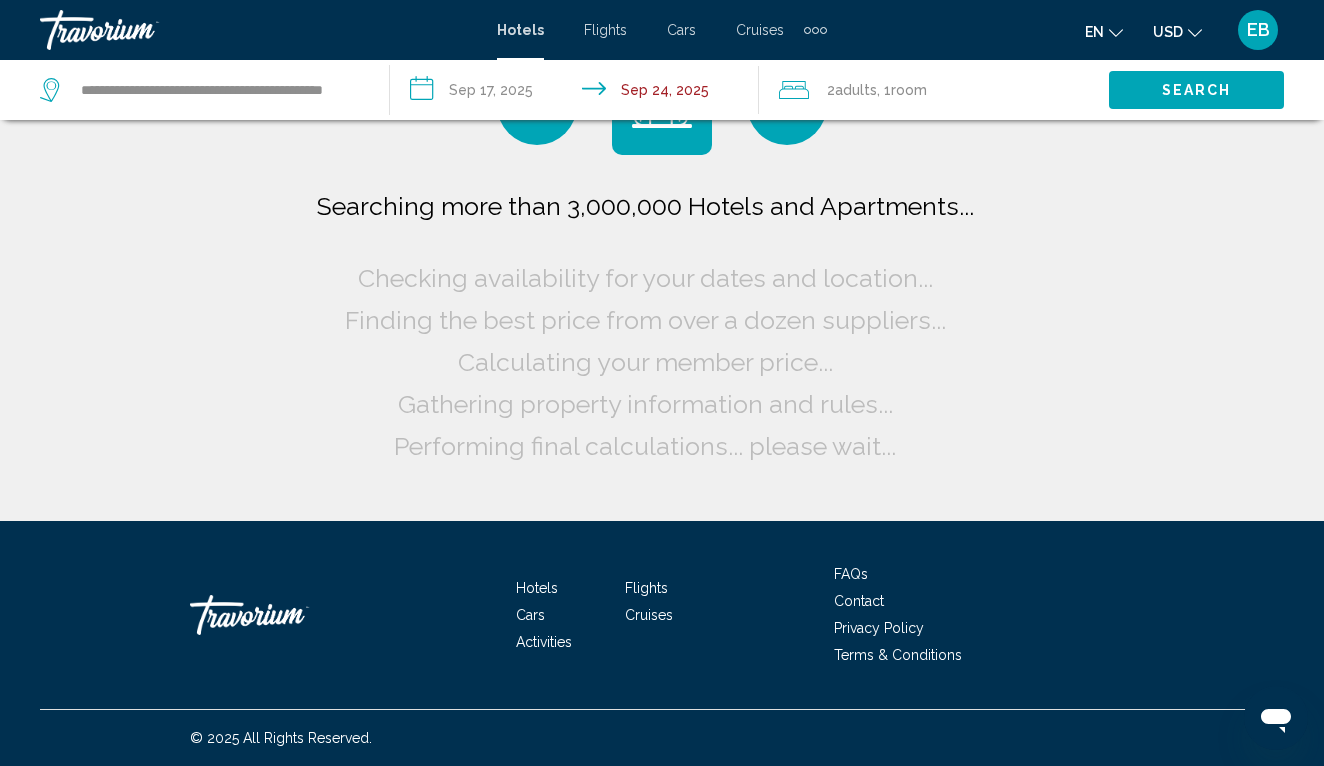 scroll, scrollTop: 0, scrollLeft: 0, axis: both 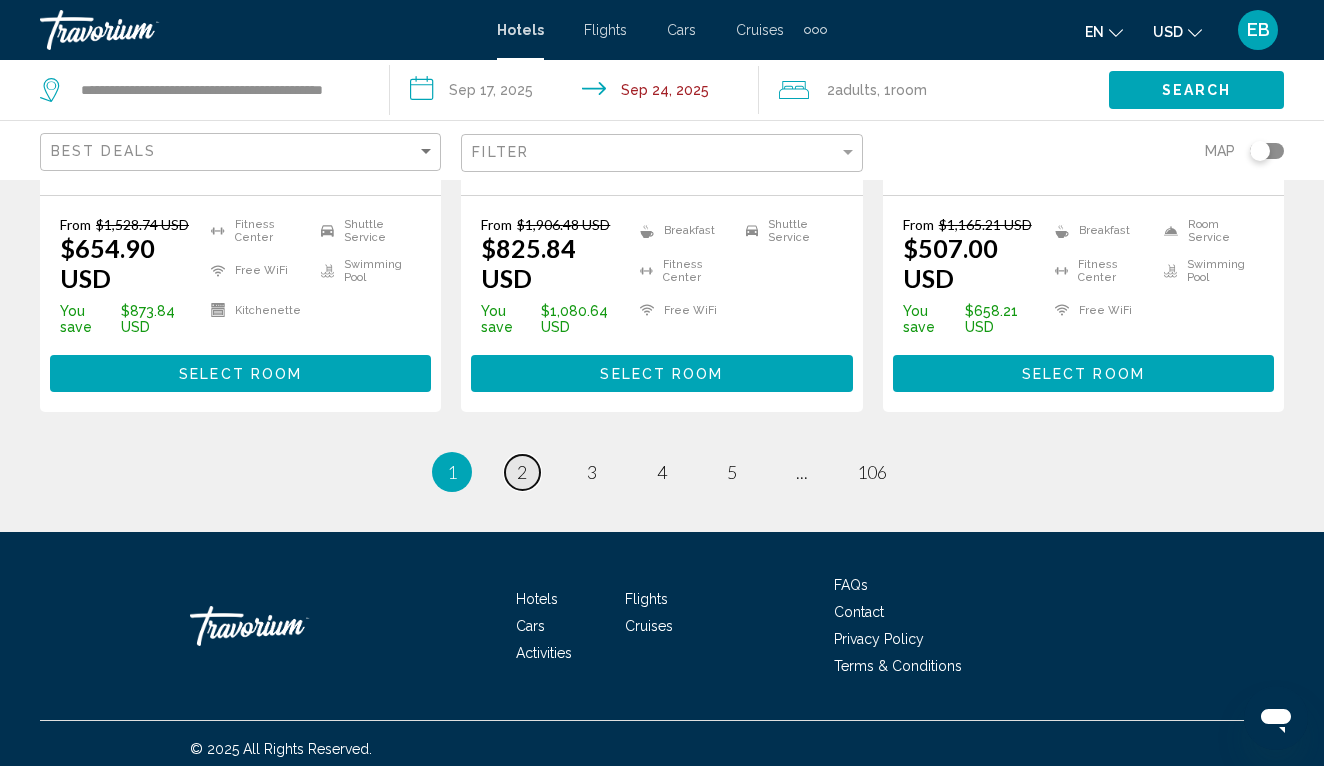 click on "2" at bounding box center [522, 472] 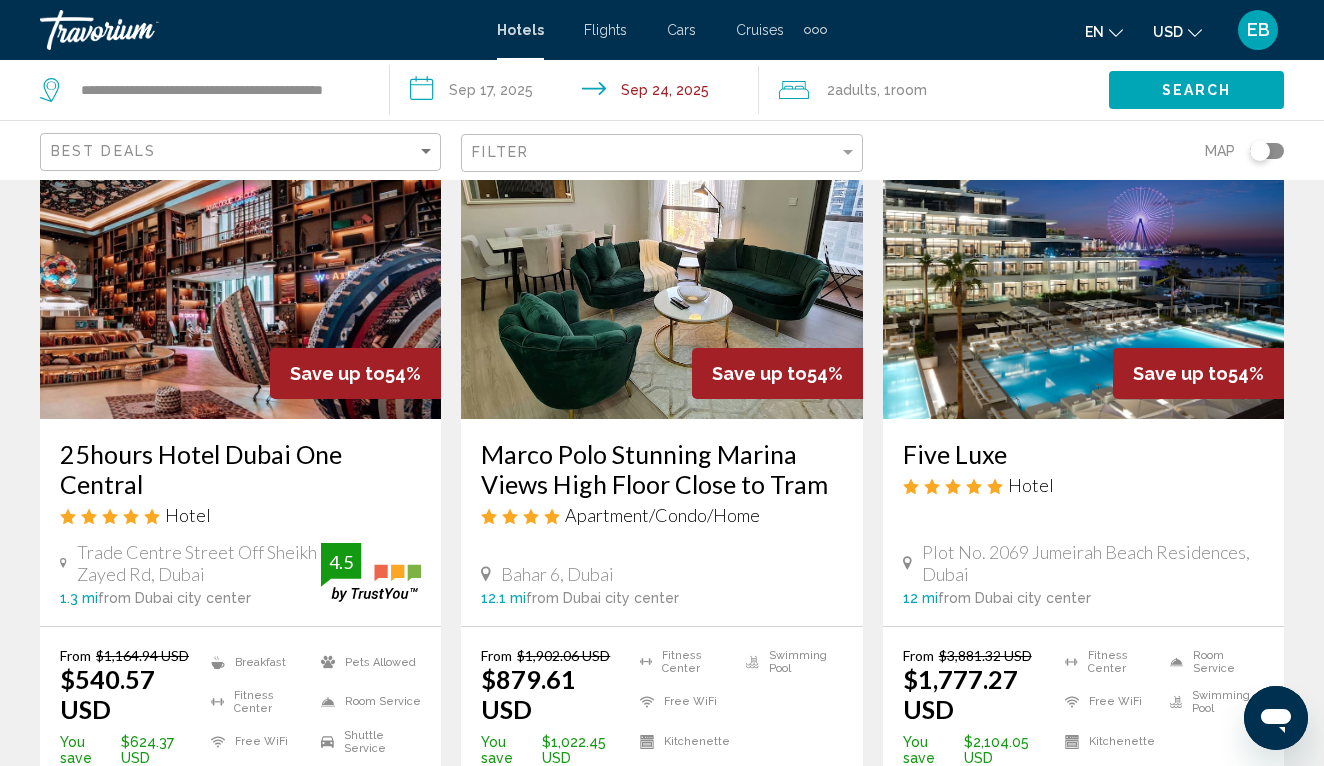 scroll, scrollTop: 952, scrollLeft: 0, axis: vertical 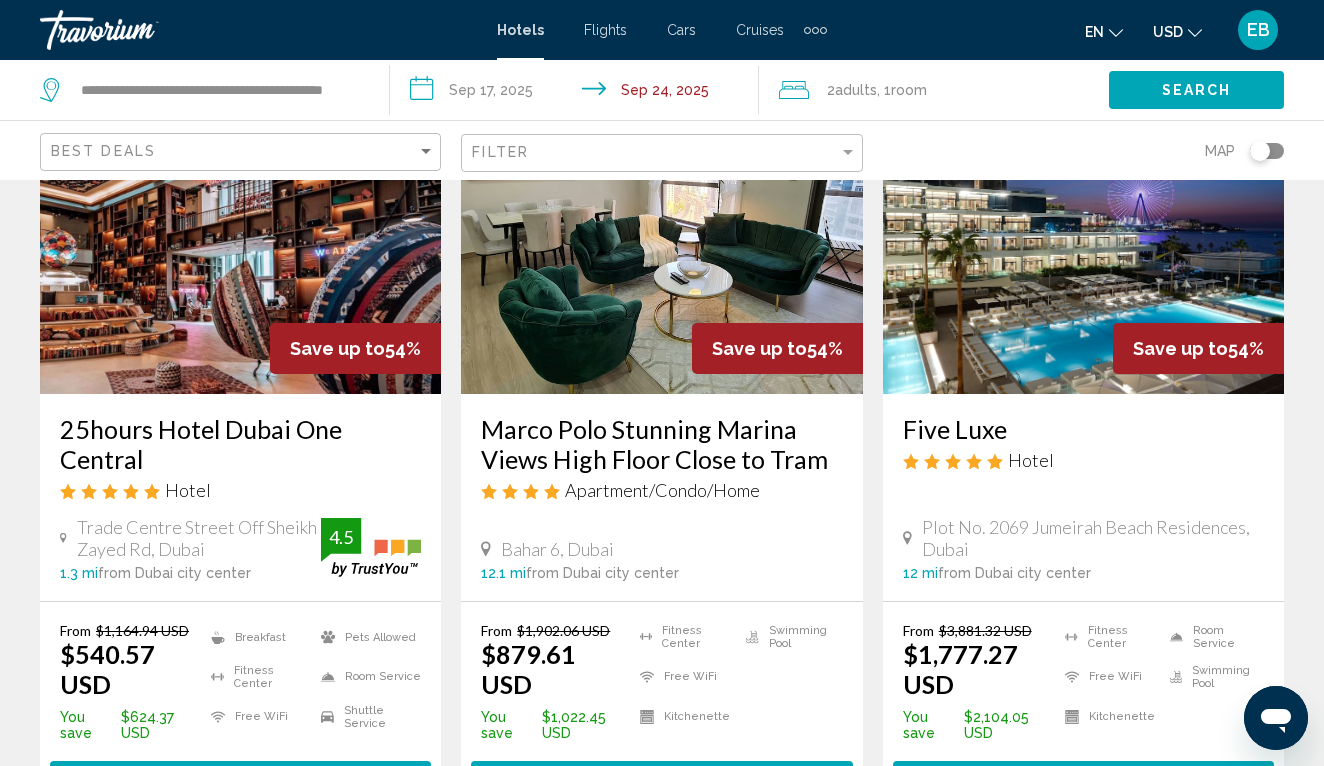 click on "**********" 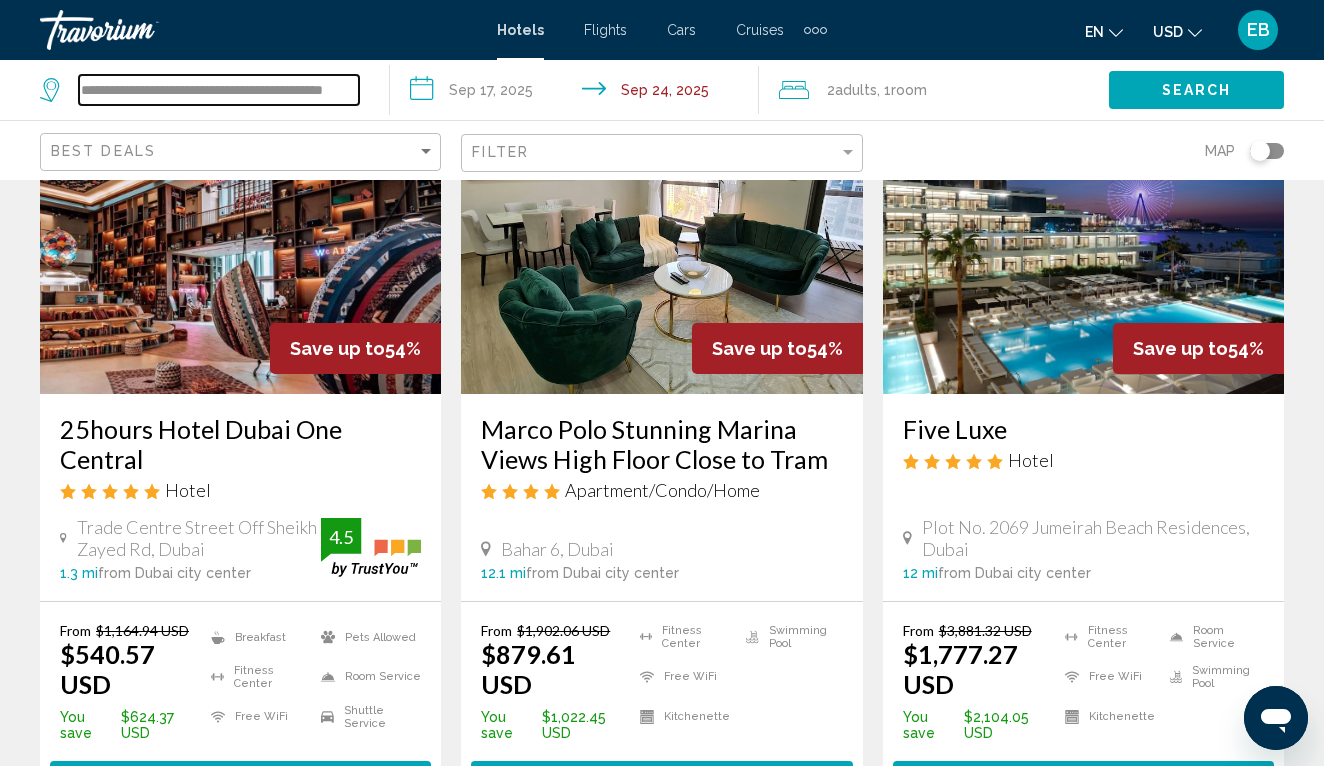 click on "**********" at bounding box center [219, 90] 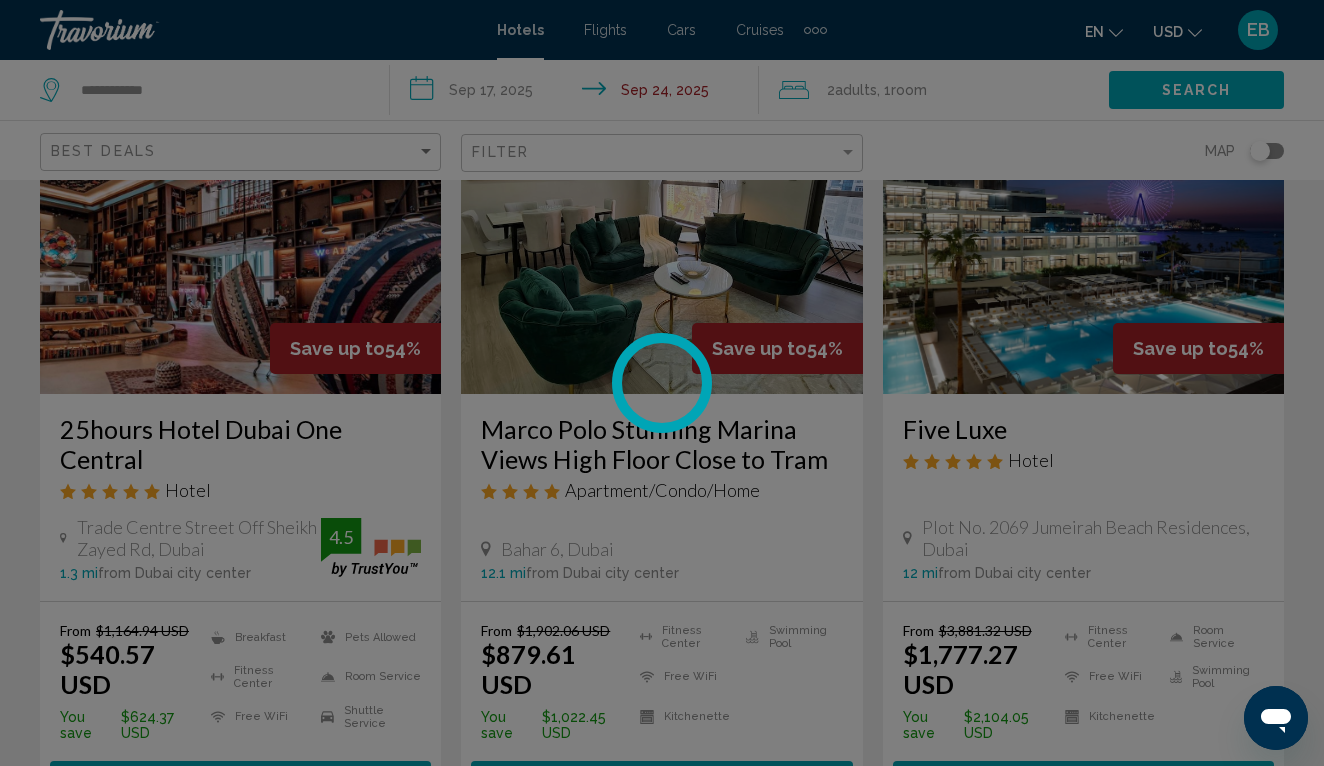click at bounding box center (662, 383) 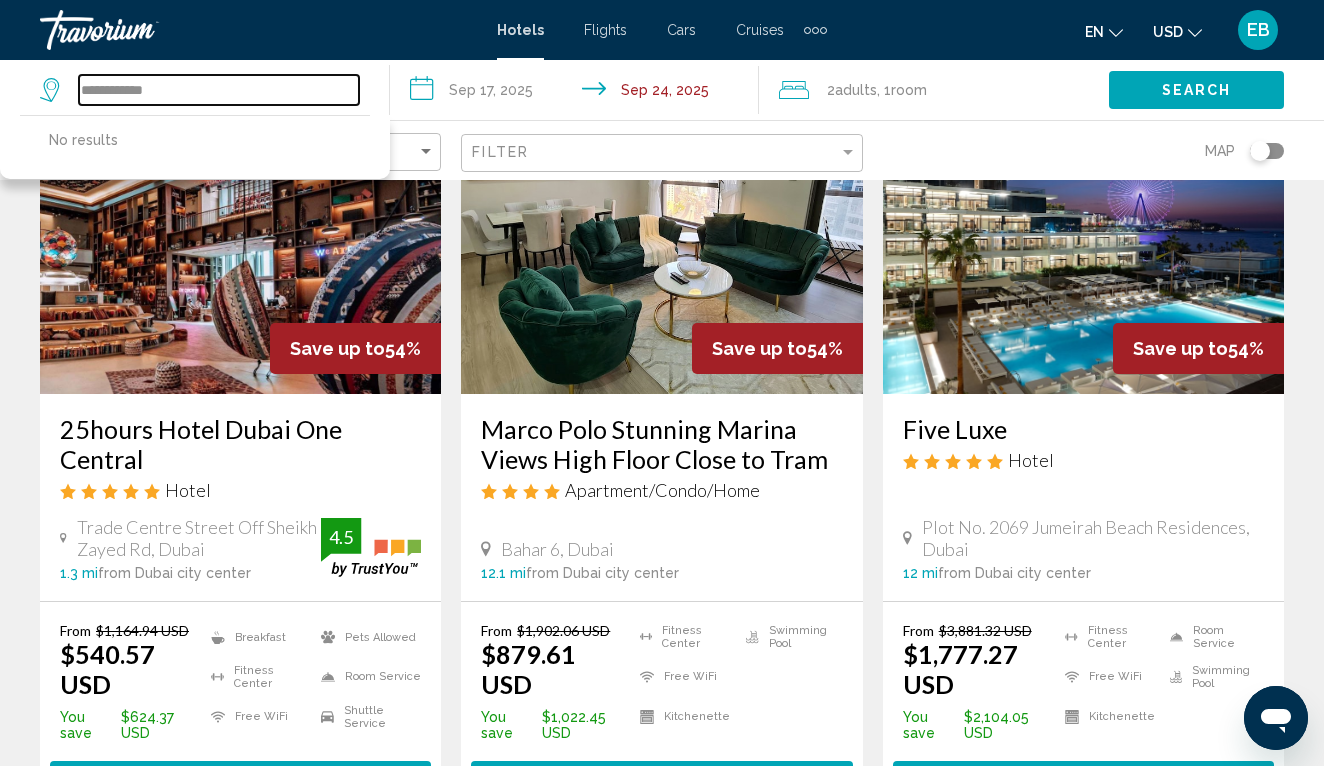 click on "**********" at bounding box center [219, 90] 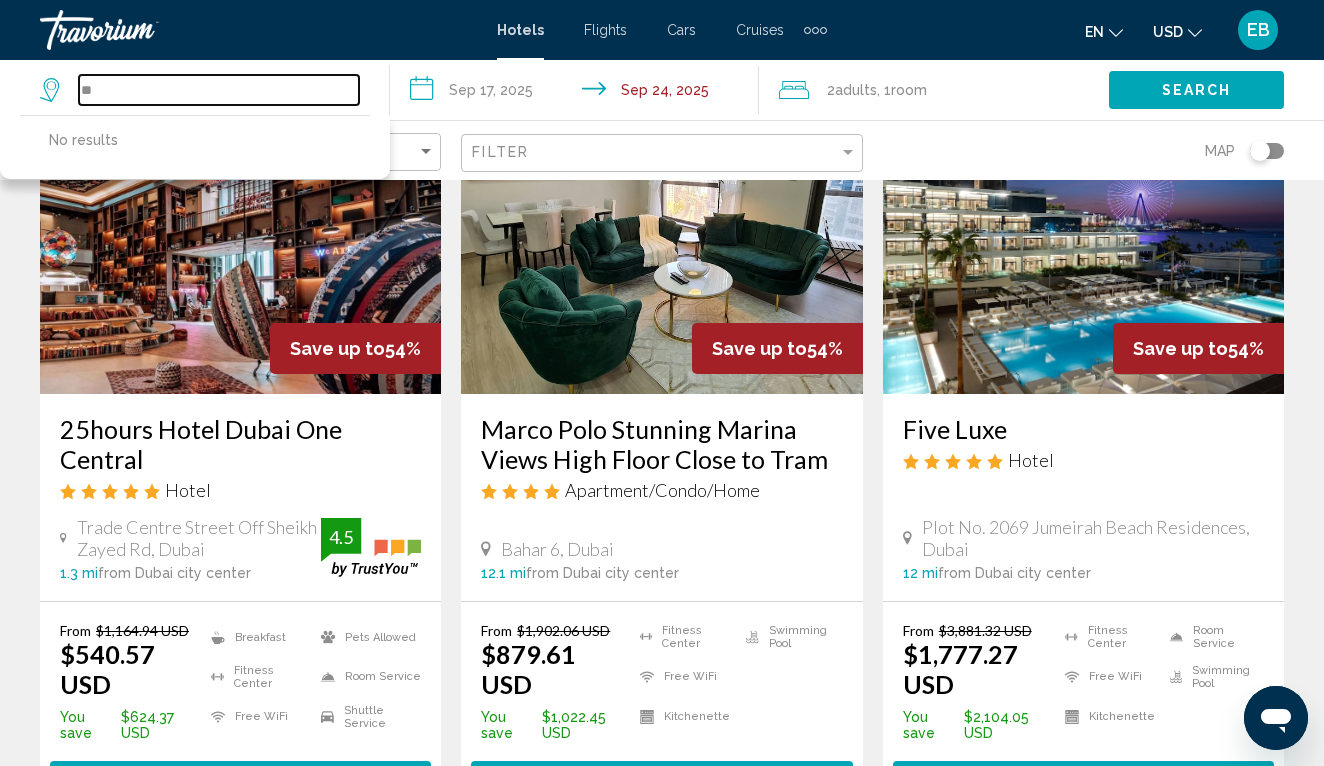 type on "*" 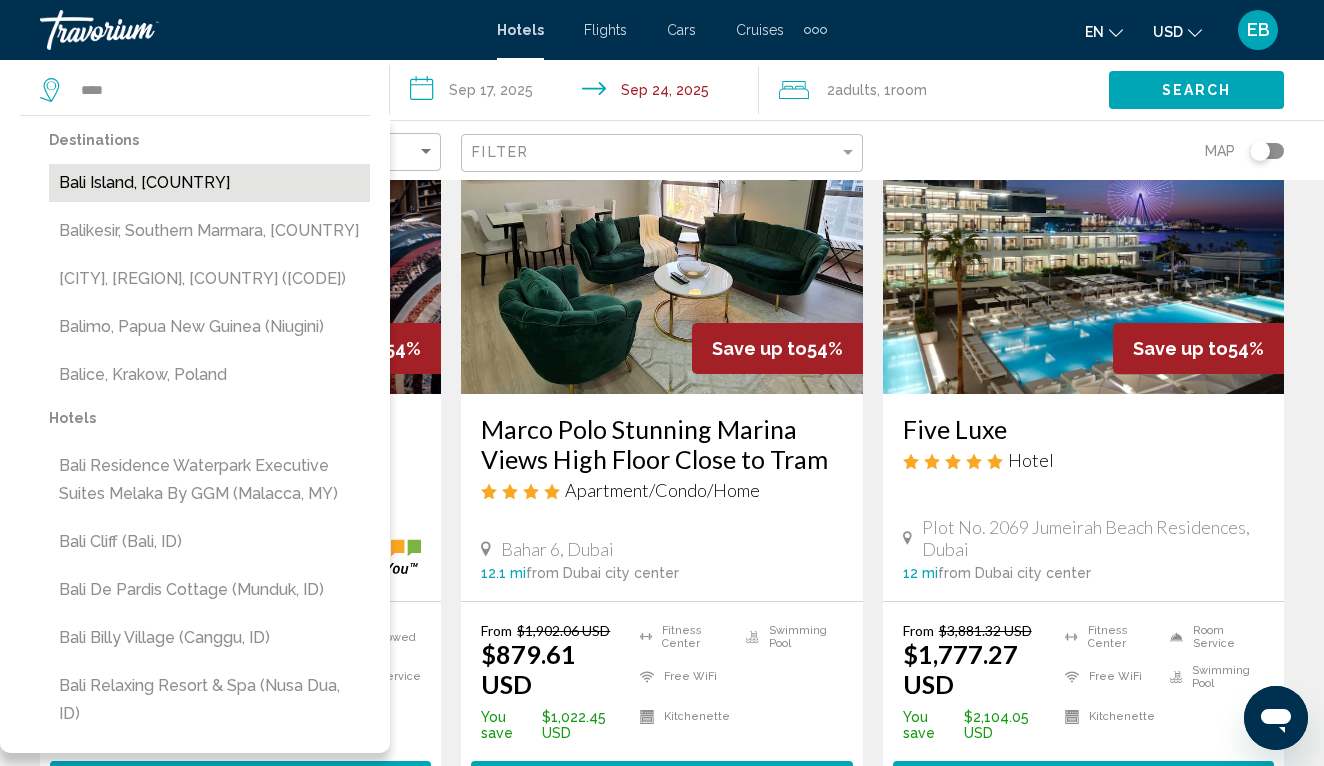 click on "[CITY] [COUNTRY]" at bounding box center [209, 183] 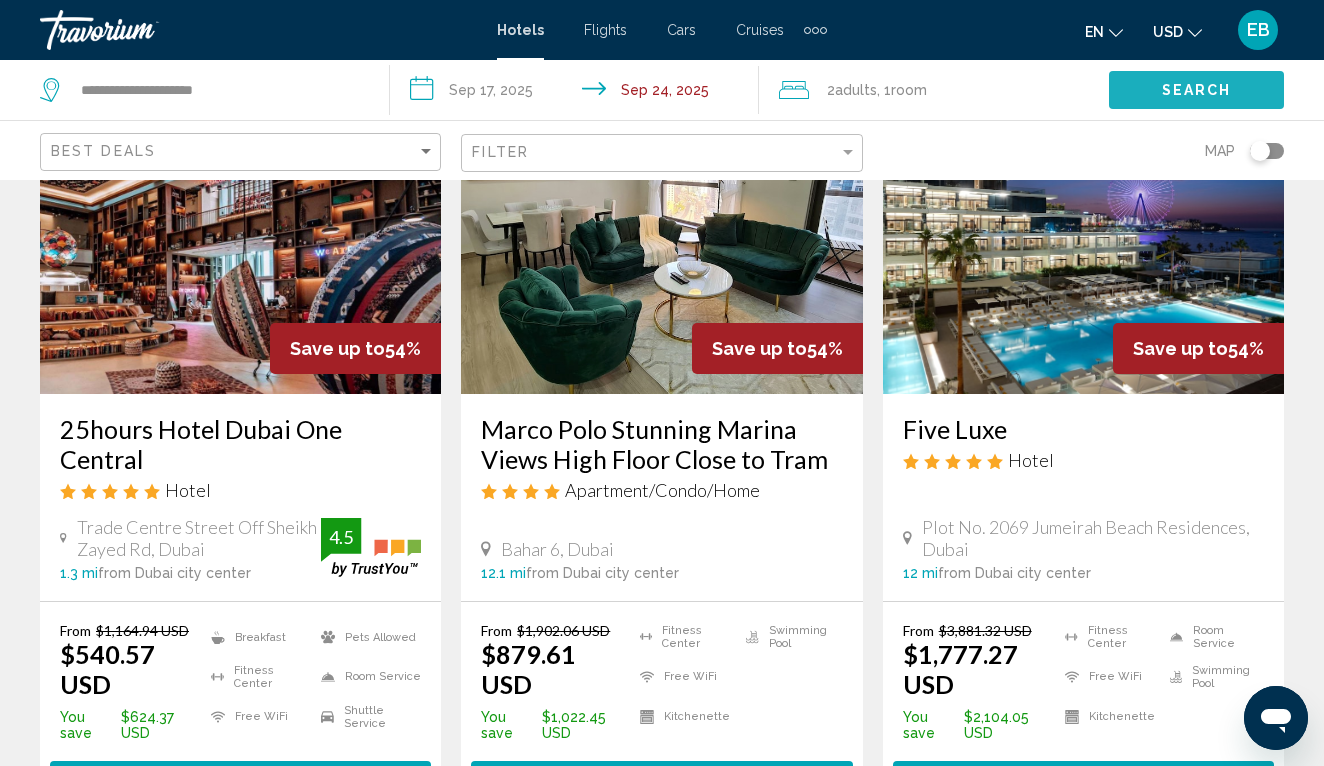 click on "Search" 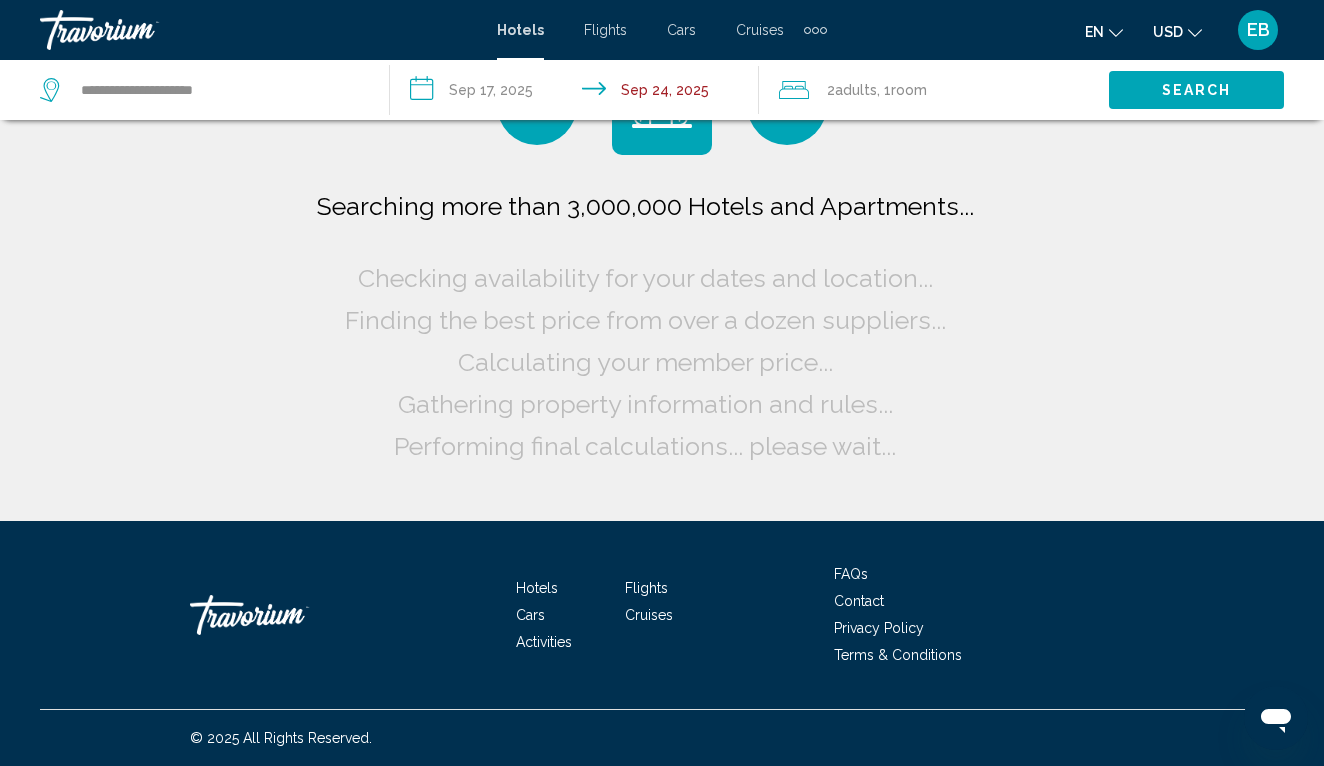 scroll, scrollTop: 0, scrollLeft: 0, axis: both 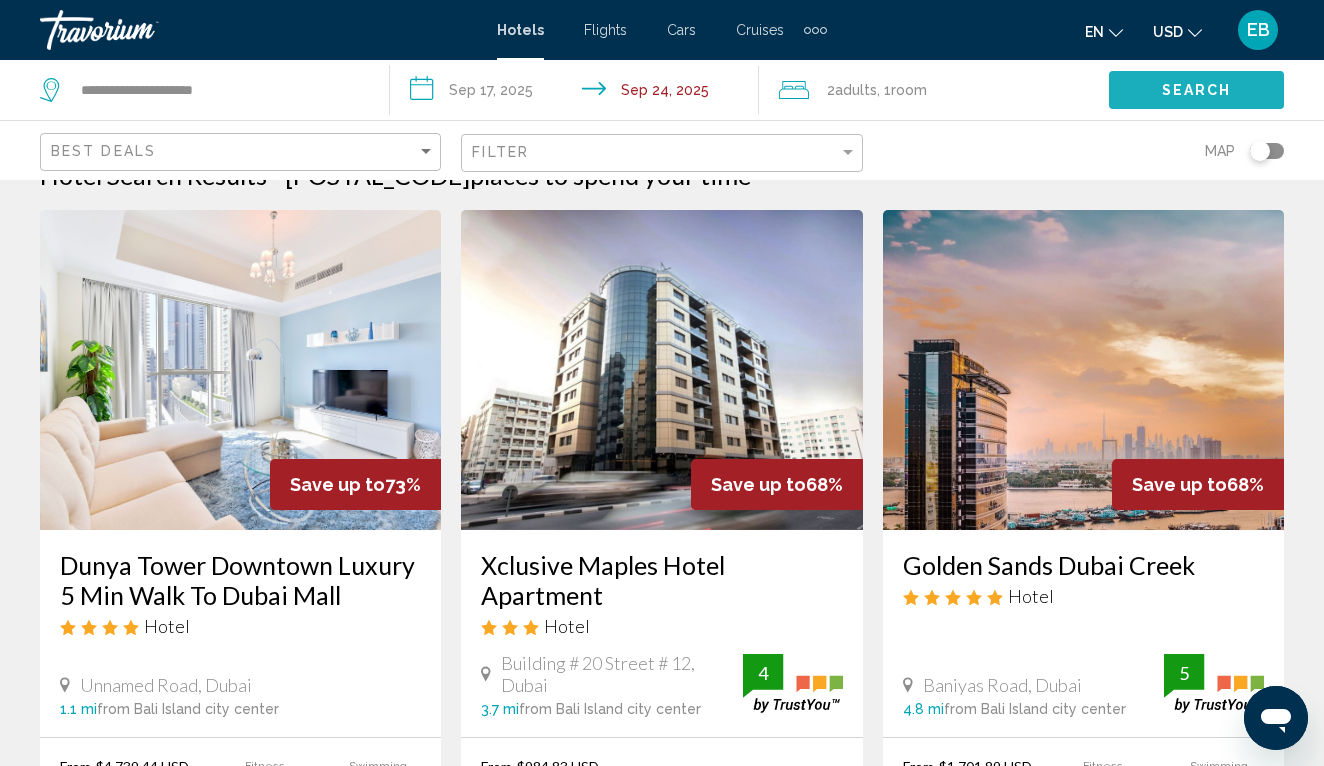 click on "Search" 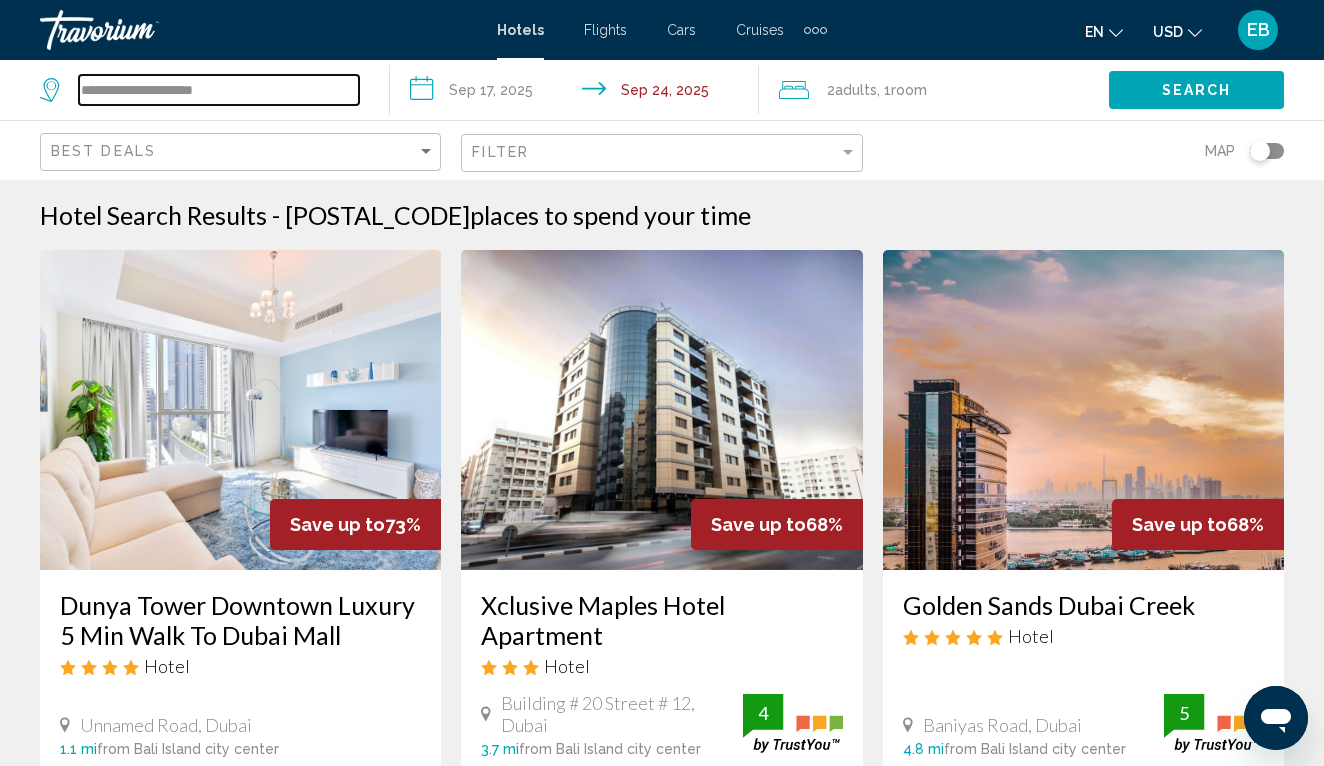 click on "**********" at bounding box center (219, 90) 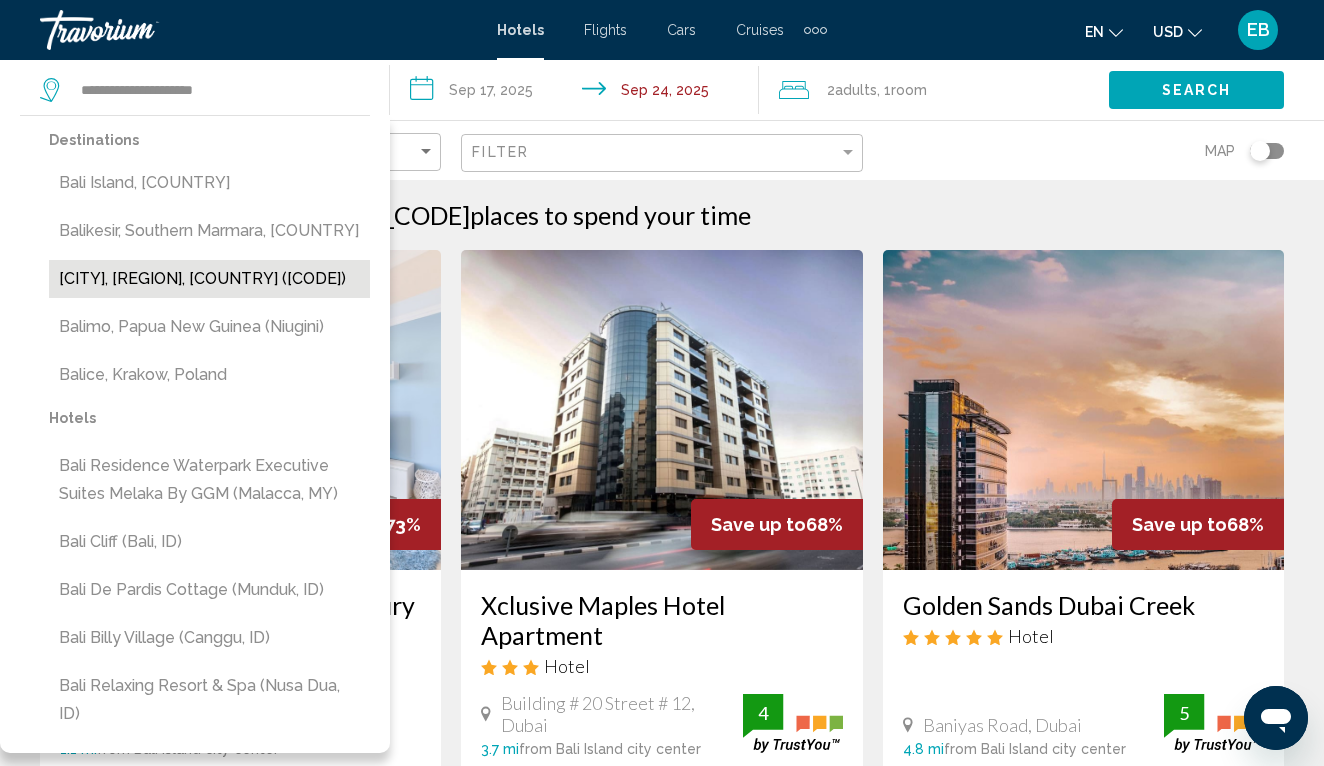 click on "[CITY], [REGION], [COUNTRY] ([CODE])" at bounding box center [209, 279] 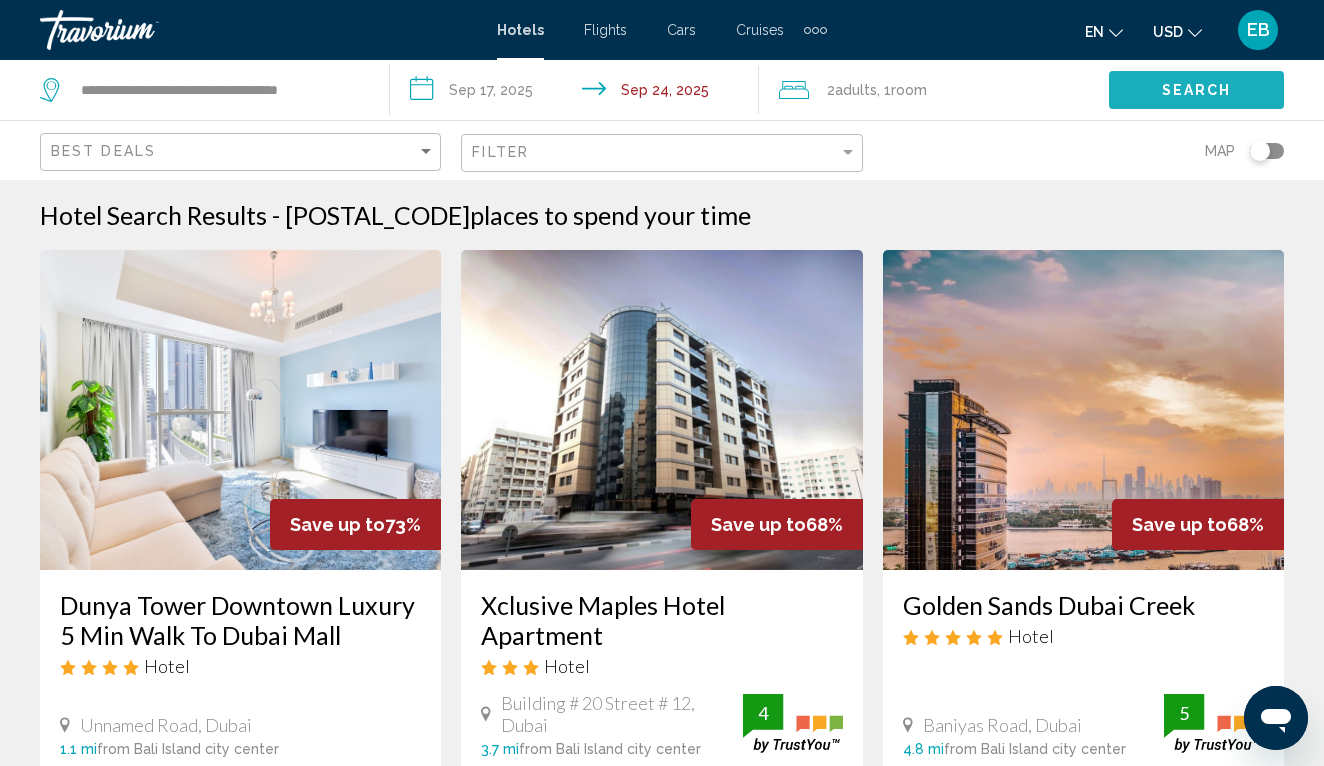 click on "Search" 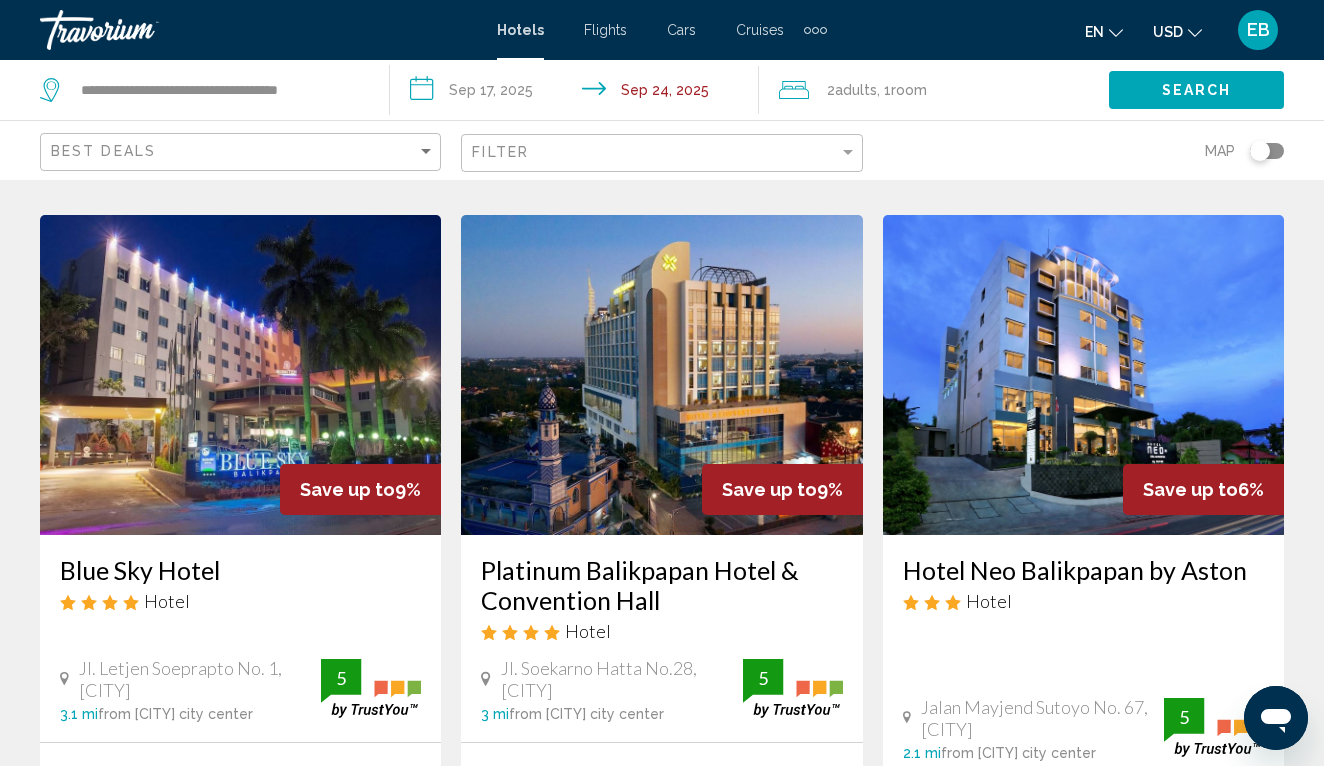 click on "**********" 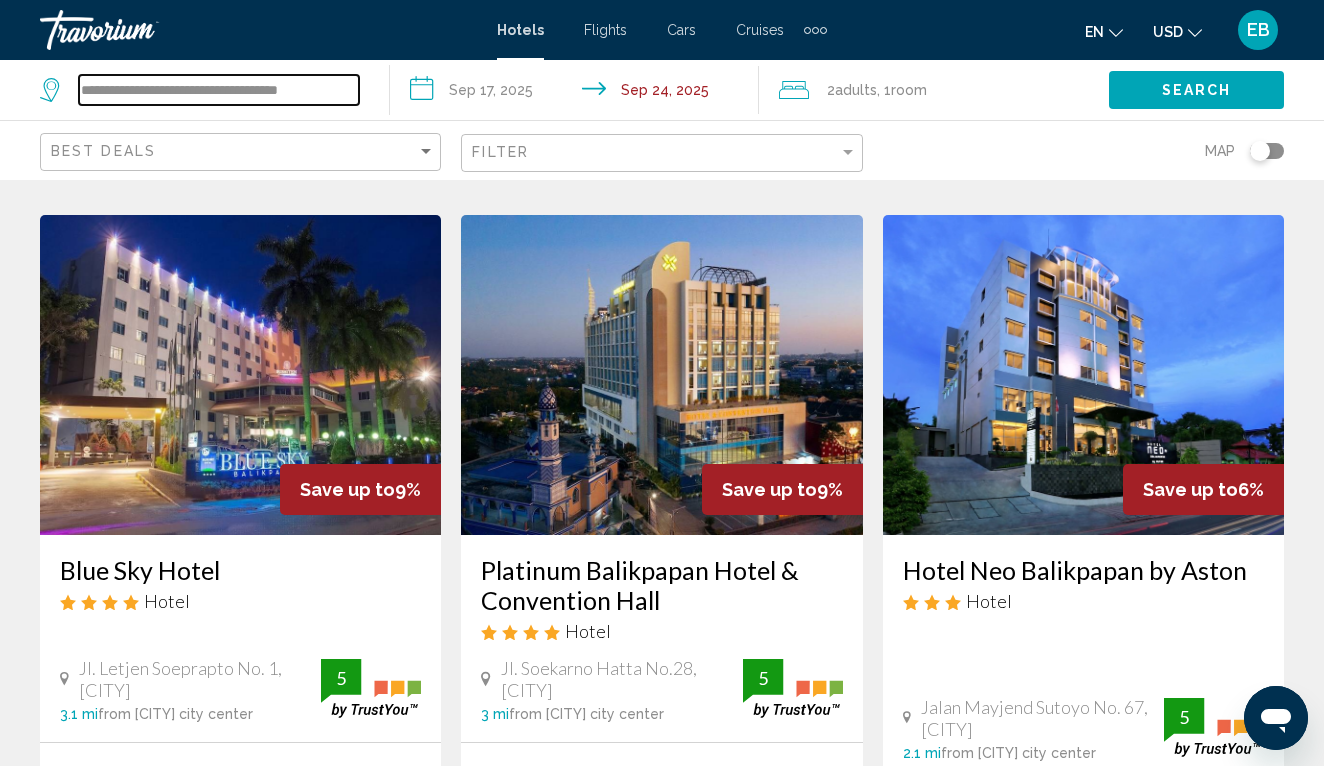click on "**********" at bounding box center [219, 90] 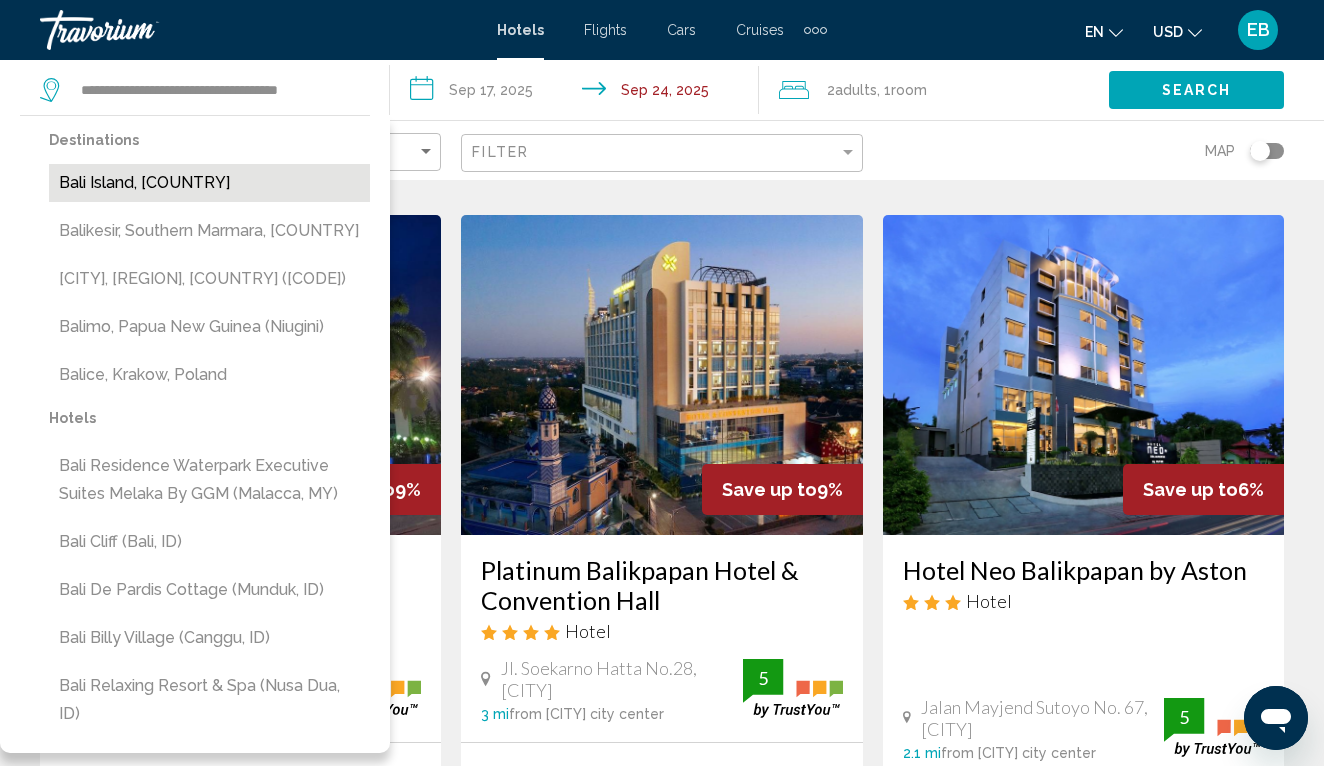click on "[CITY] [COUNTRY]" at bounding box center [209, 183] 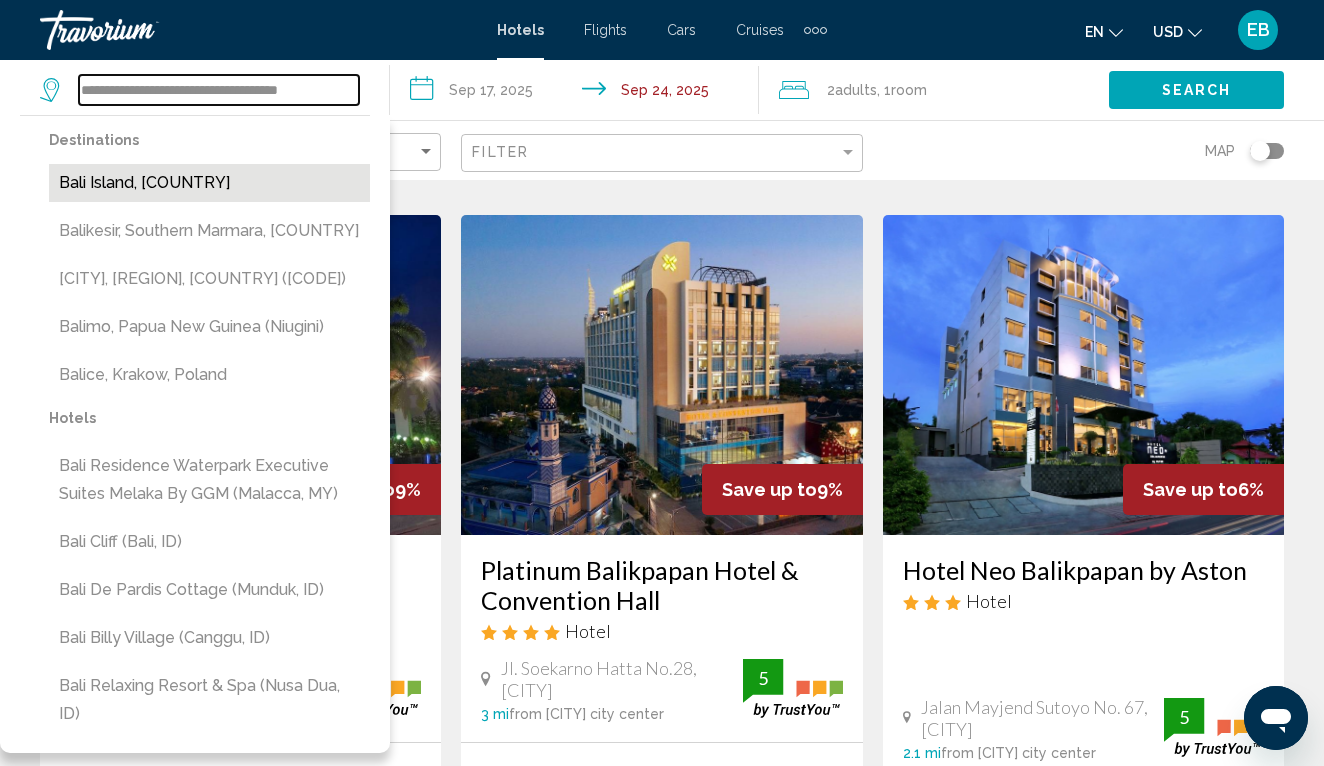 type on "**********" 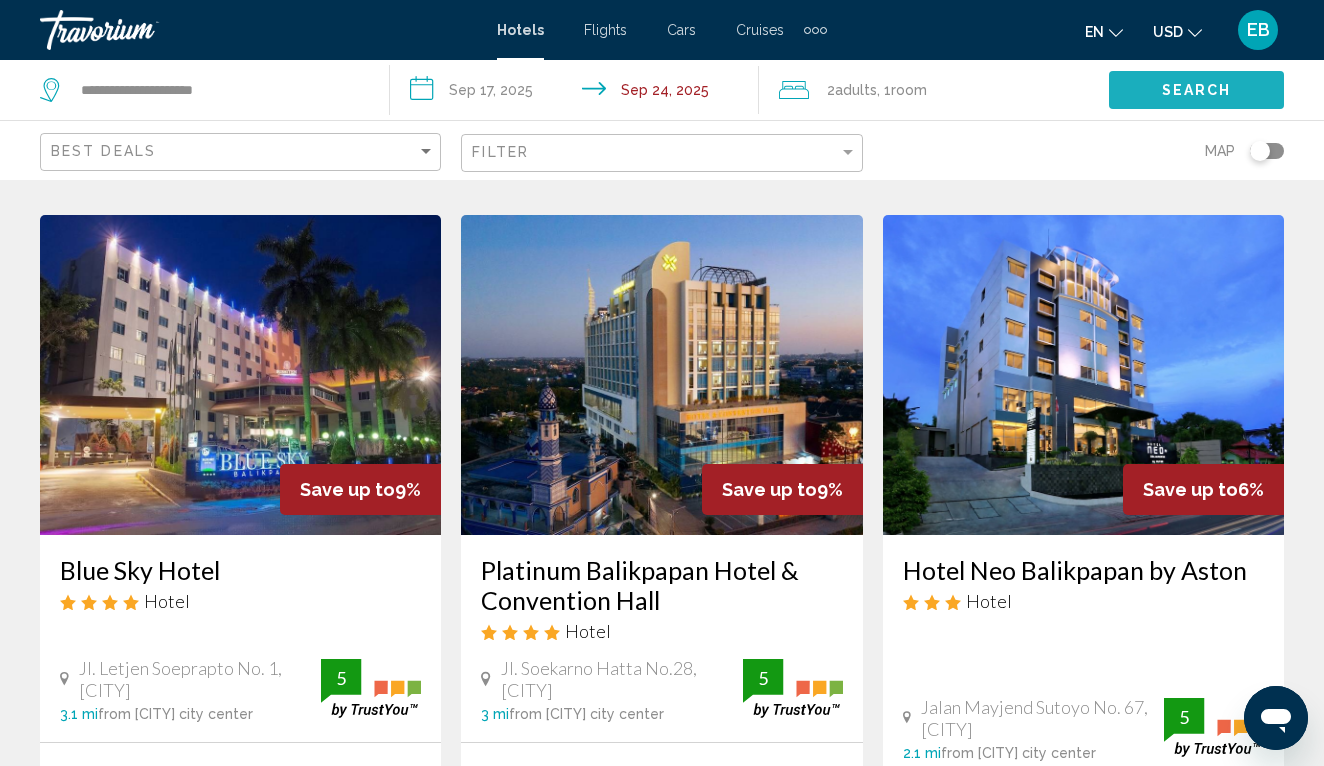 click on "Search" 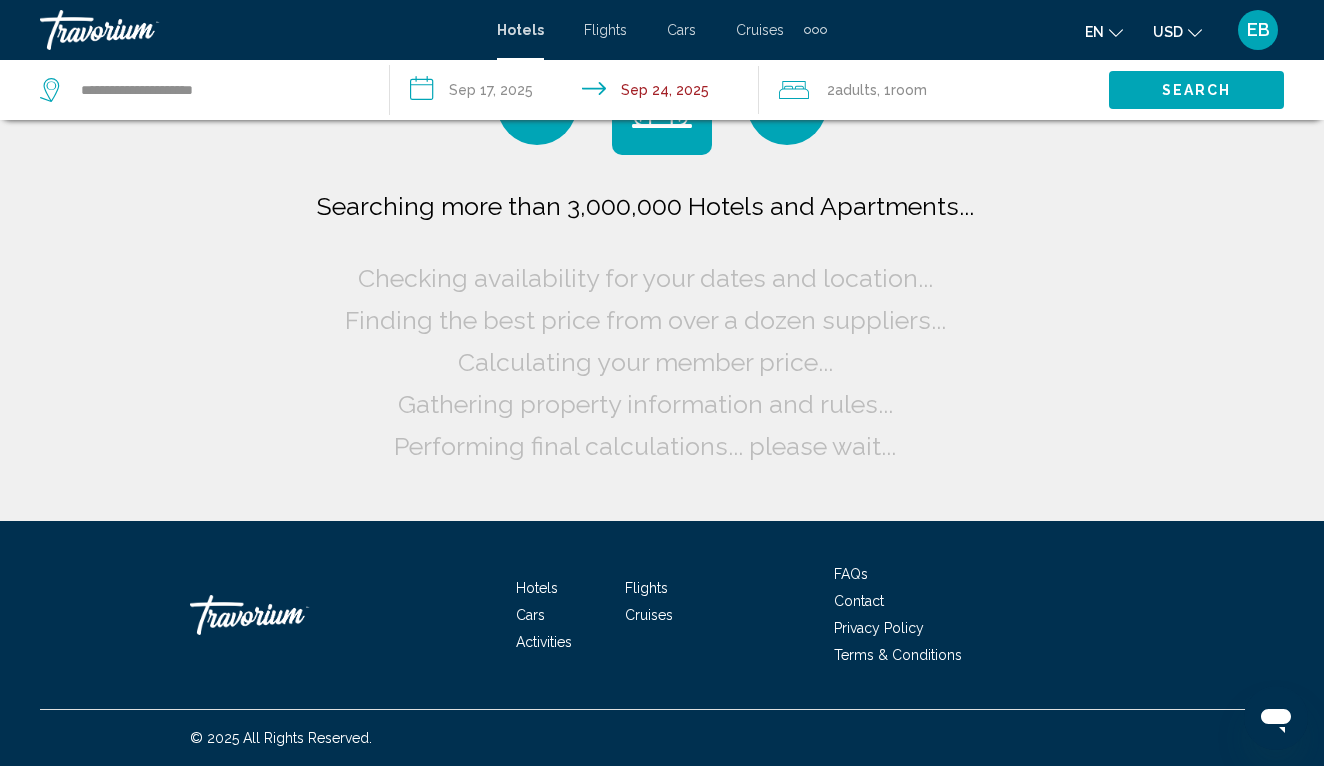 scroll, scrollTop: 0, scrollLeft: 0, axis: both 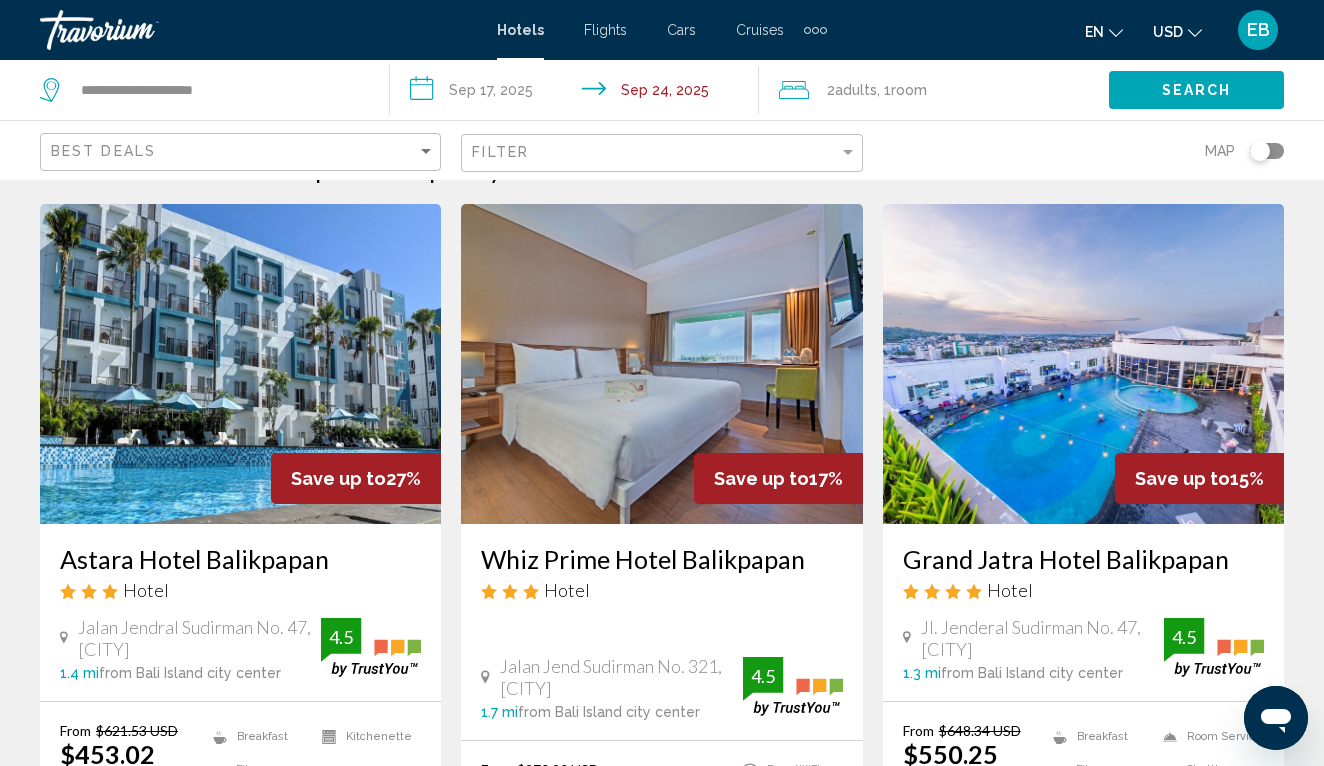 click on "**********" at bounding box center [579, 93] 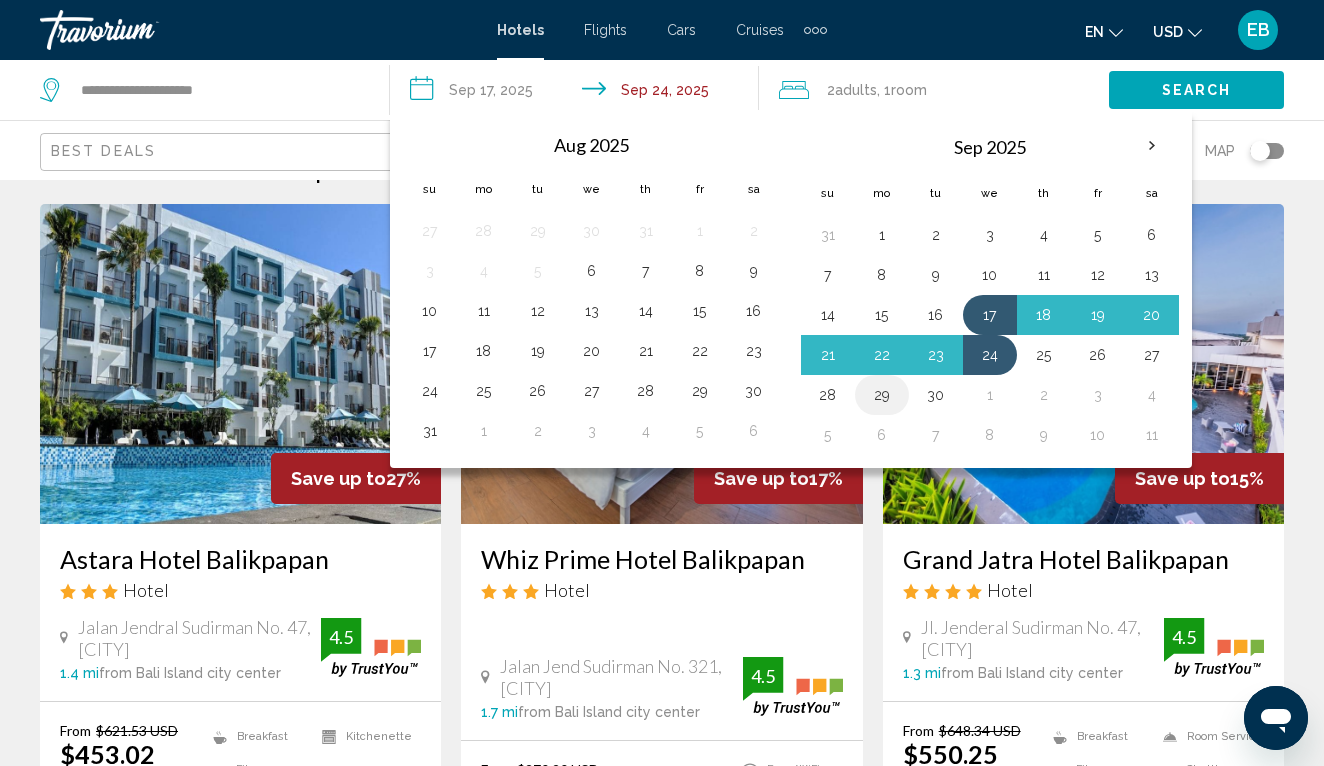 click on "29" at bounding box center (882, 395) 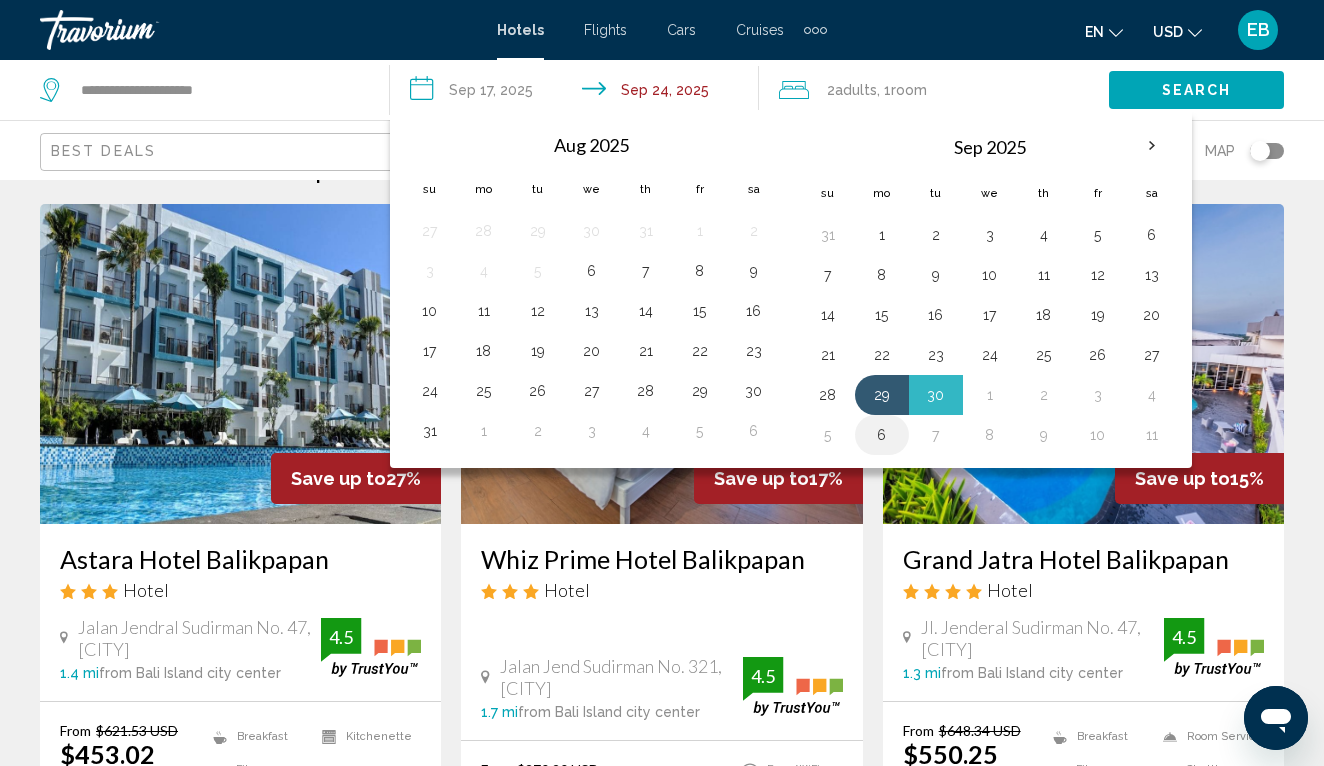 click on "6" at bounding box center [882, 435] 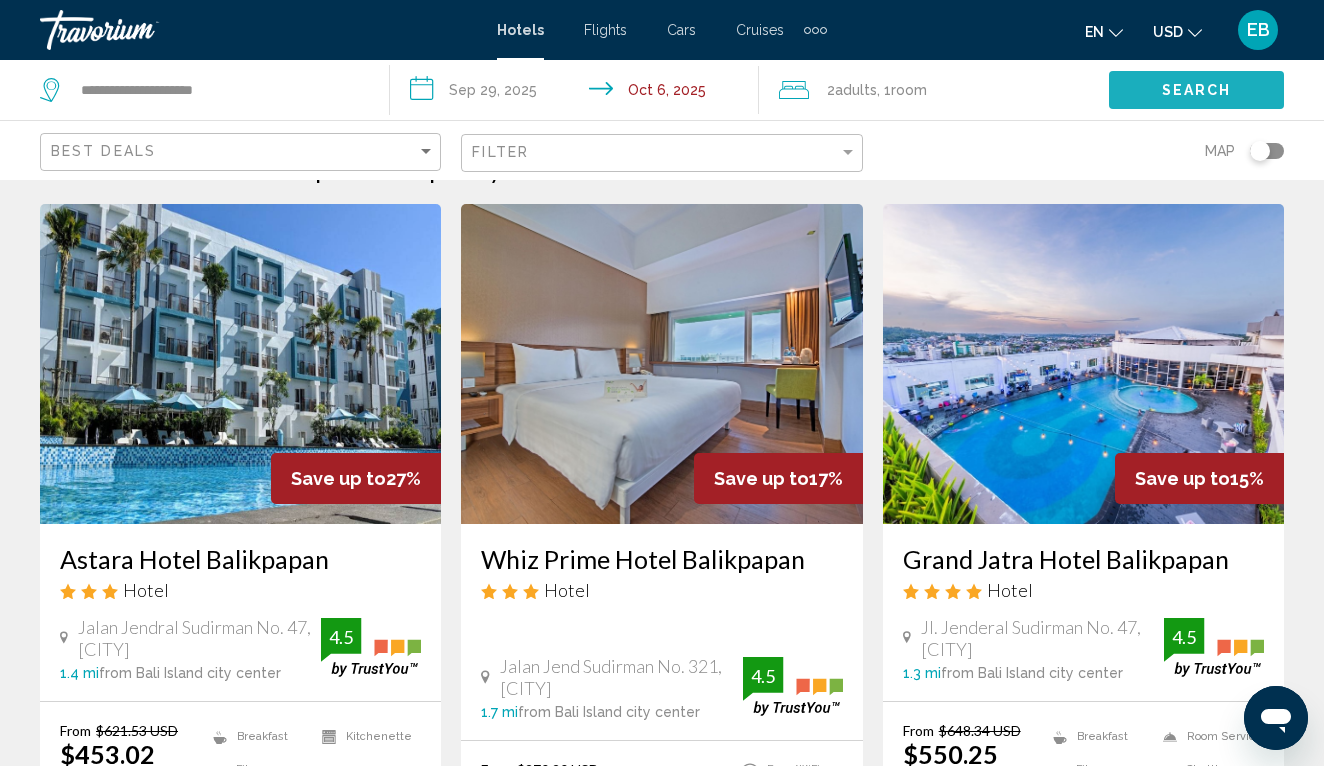click on "Search" 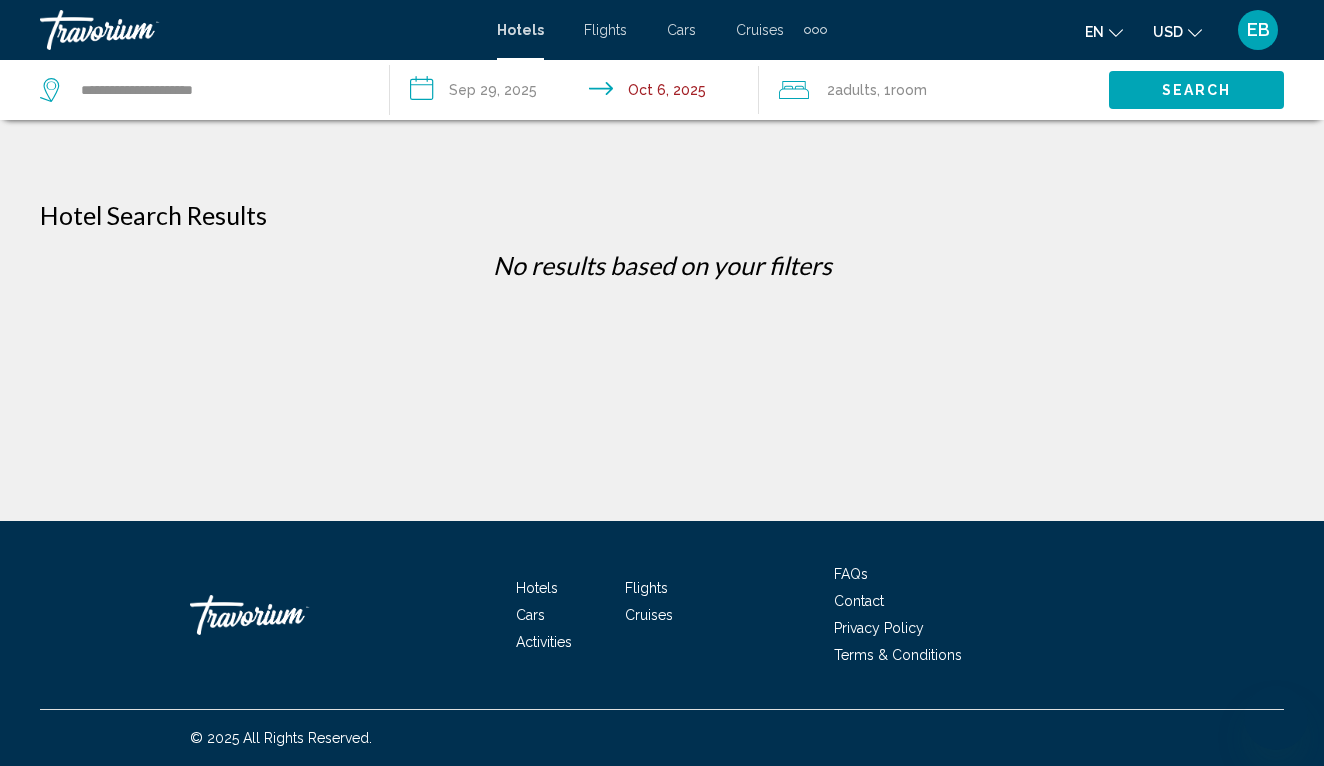 scroll, scrollTop: 0, scrollLeft: 0, axis: both 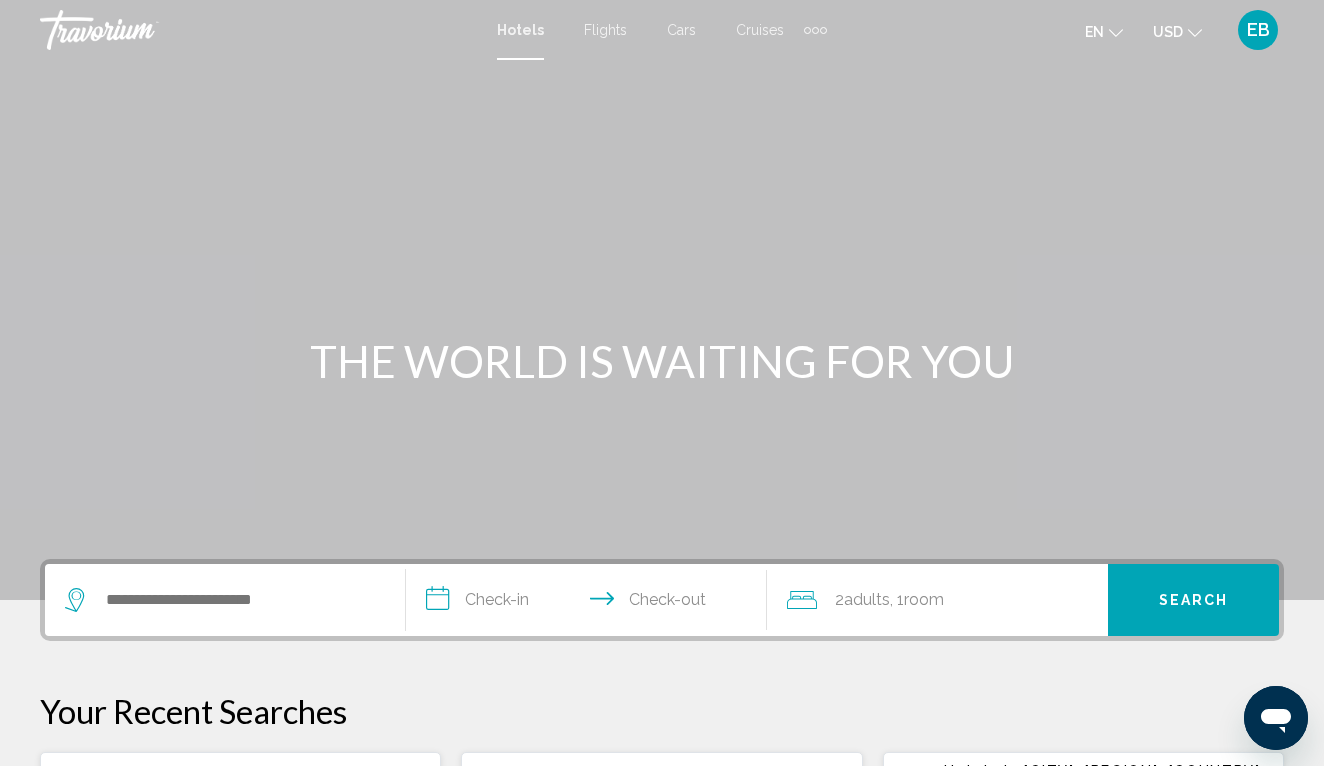 click at bounding box center (225, 600) 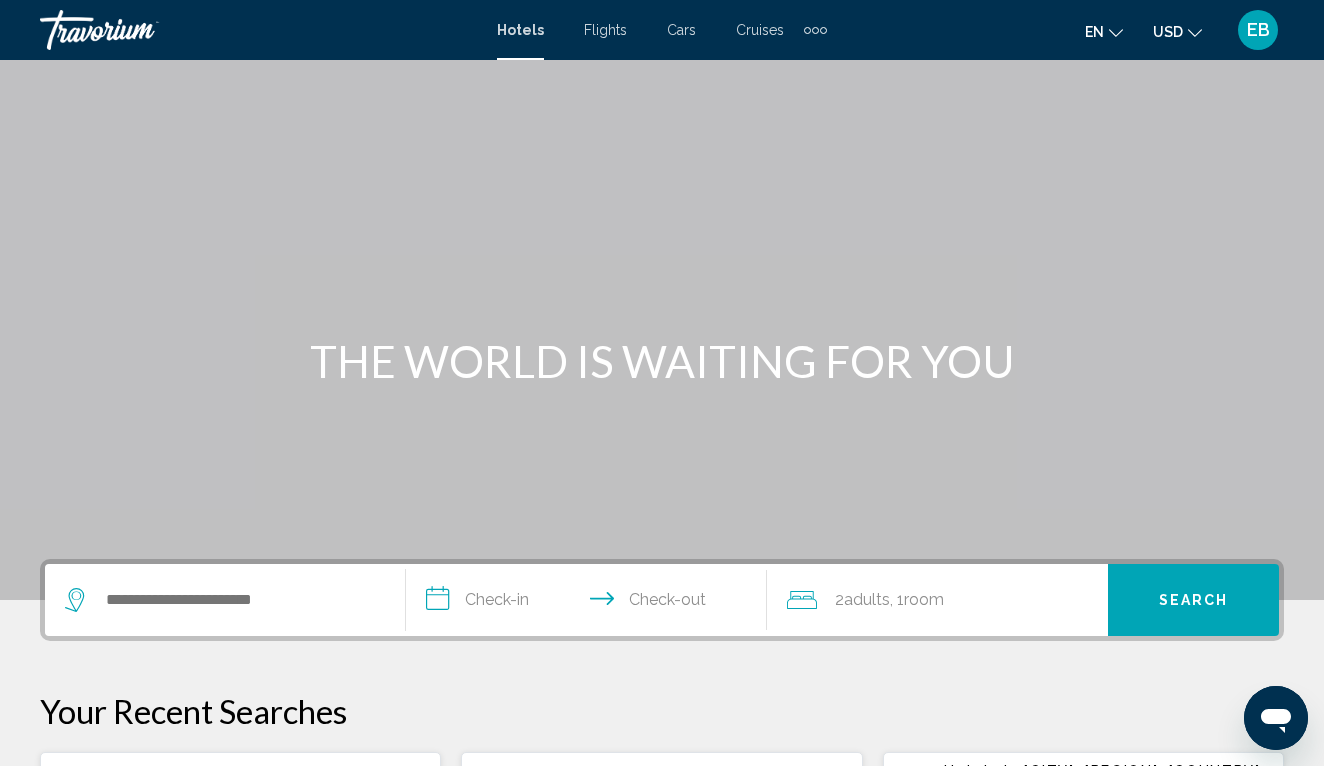 scroll, scrollTop: 494, scrollLeft: 0, axis: vertical 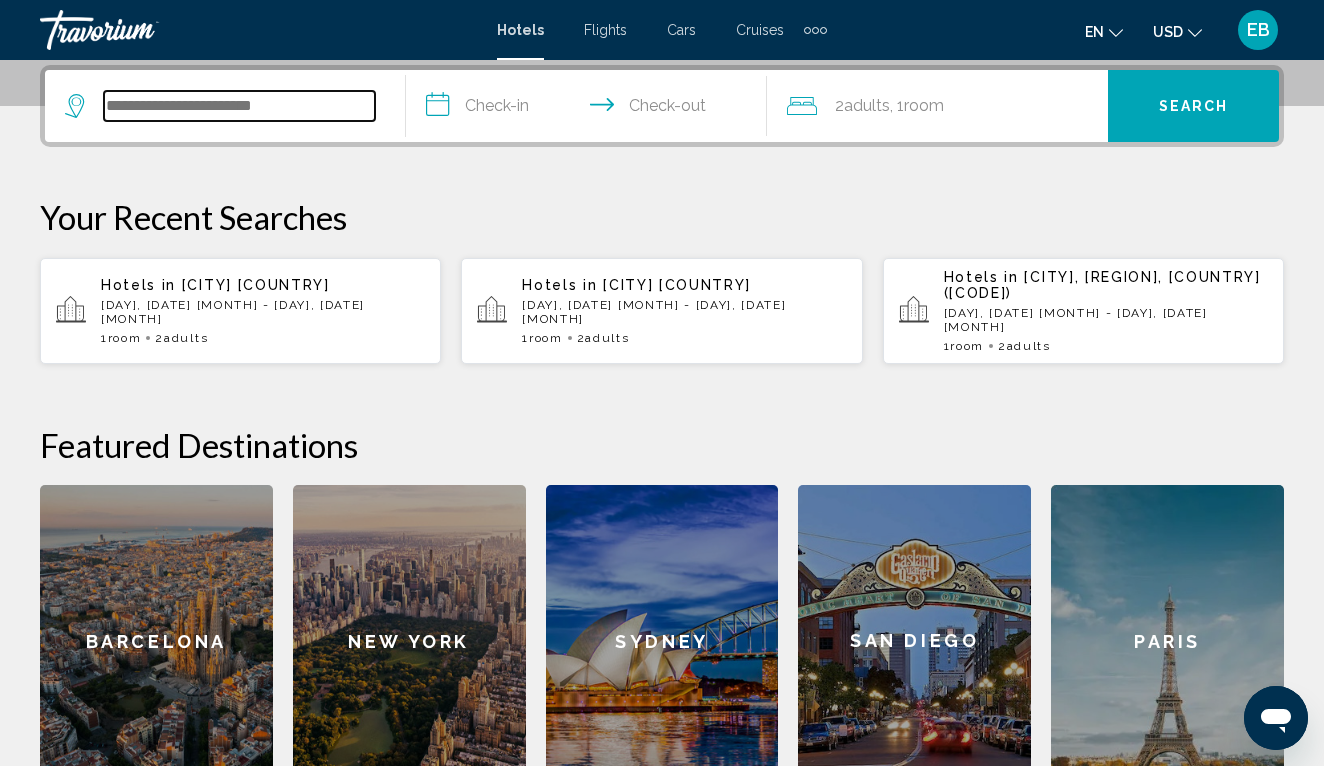 click at bounding box center [239, 106] 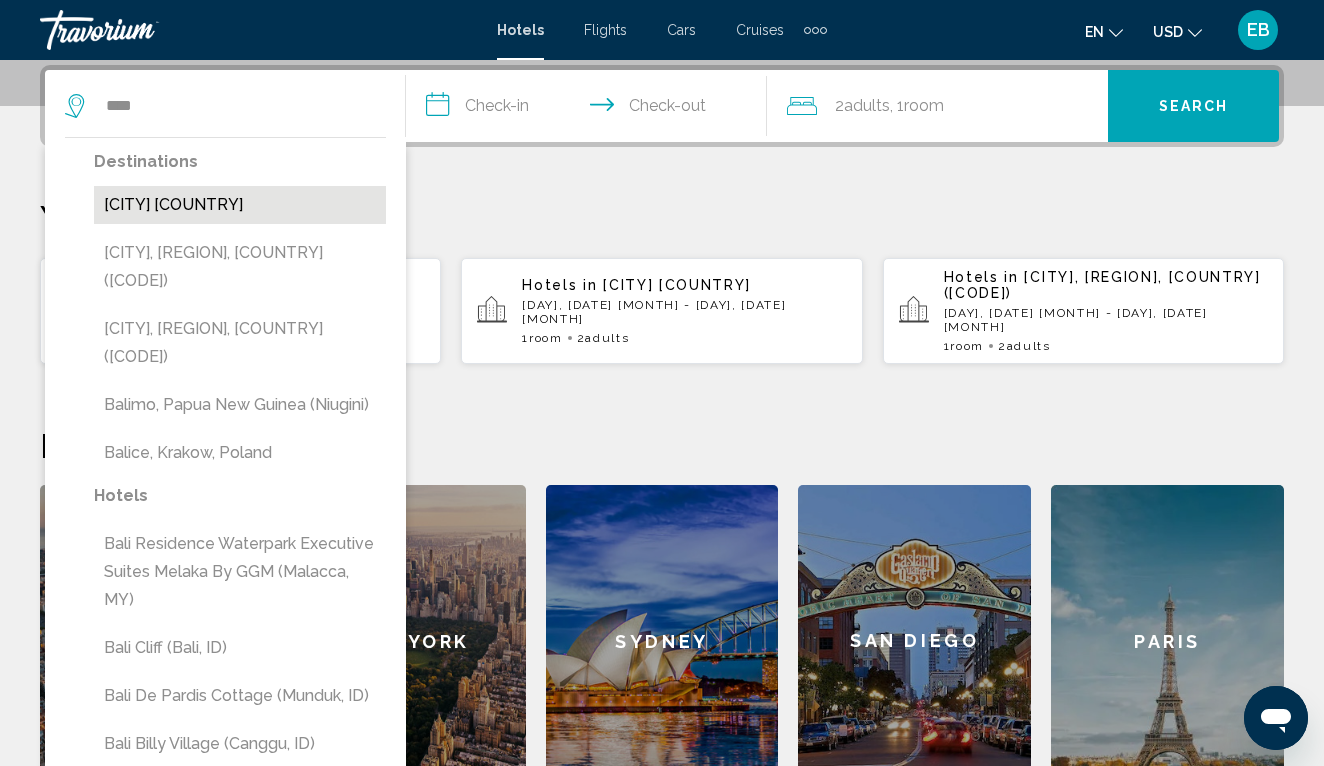 click on "[CITY] [COUNTRY]" at bounding box center [240, 205] 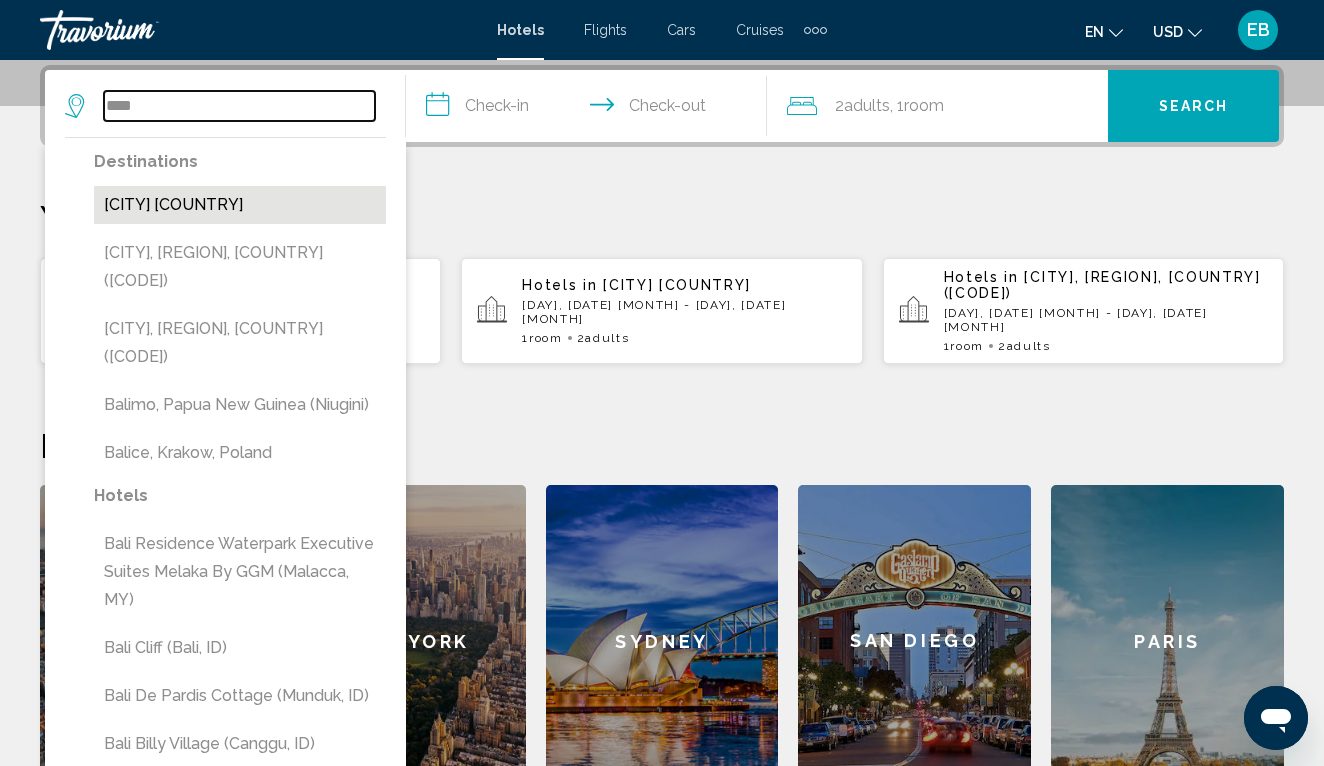type on "**********" 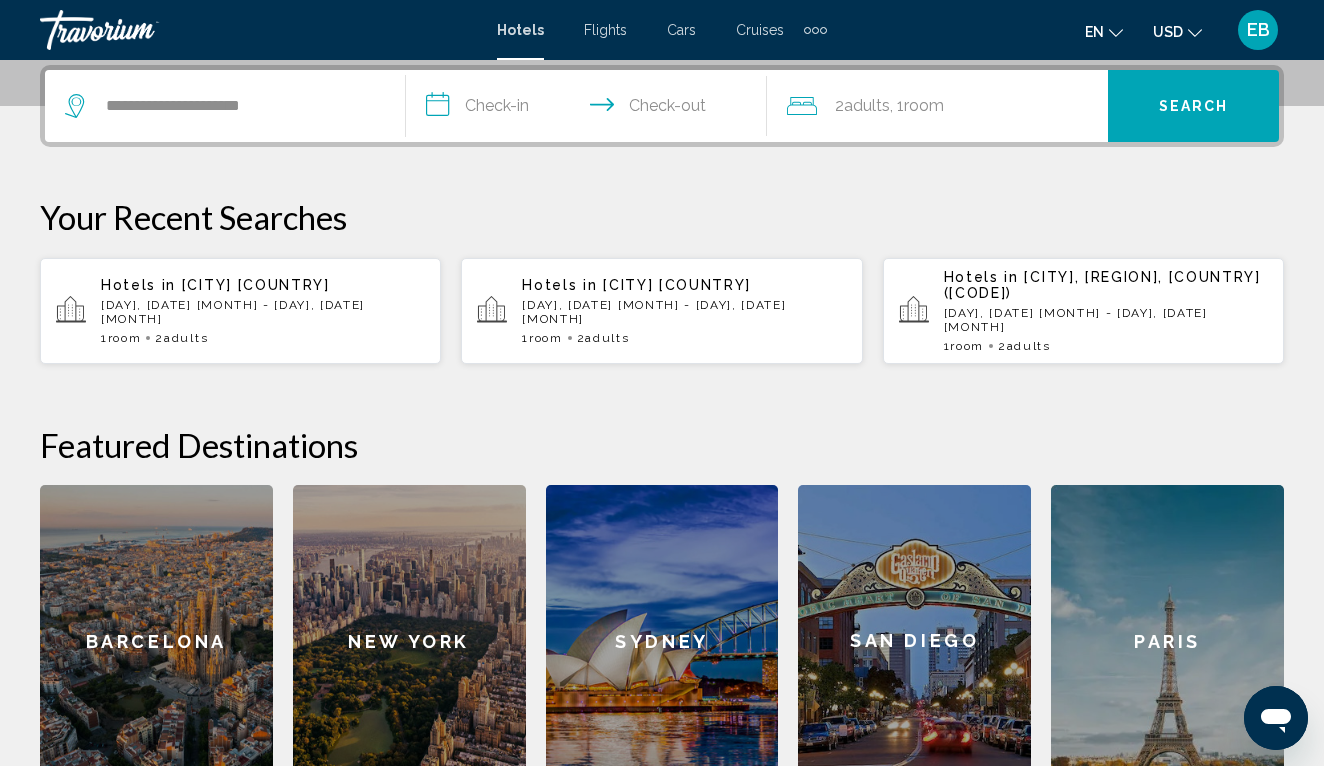 click on "**********" at bounding box center [590, 109] 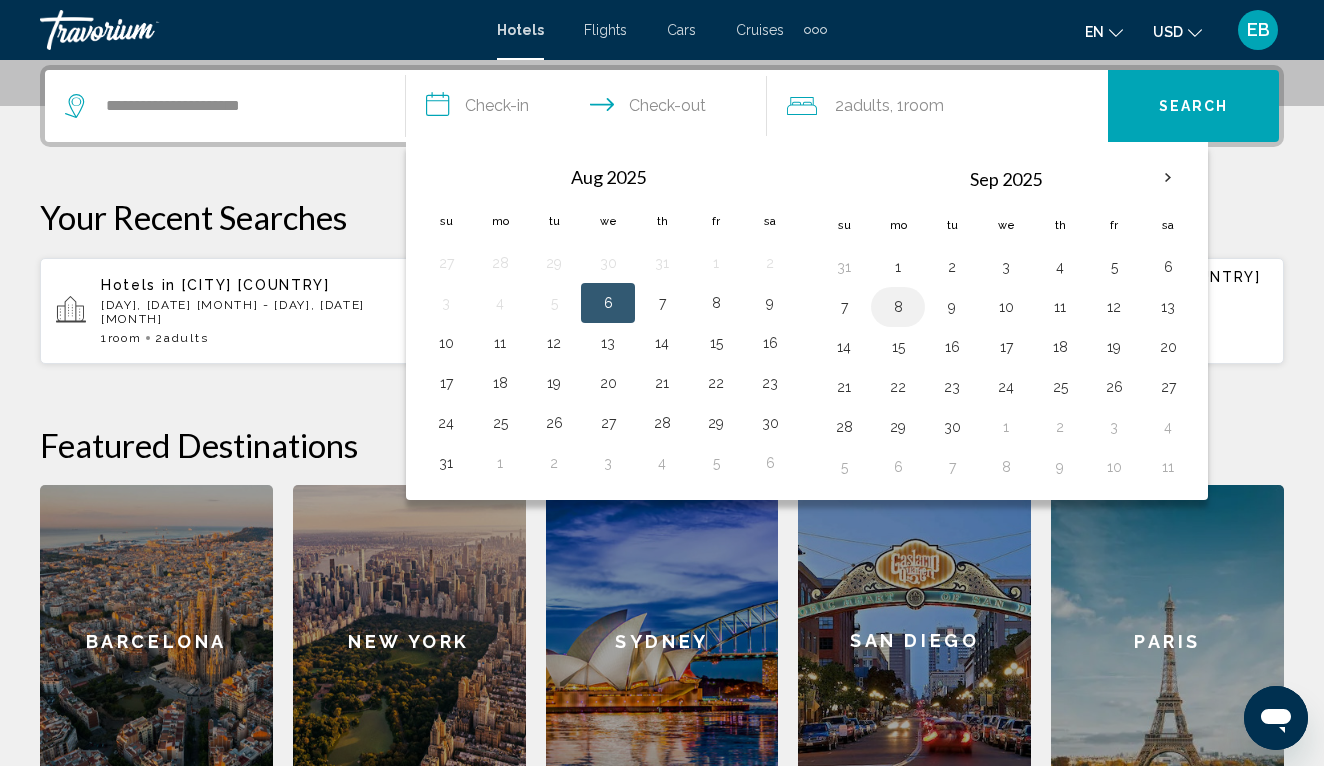 click on "8" at bounding box center (898, 307) 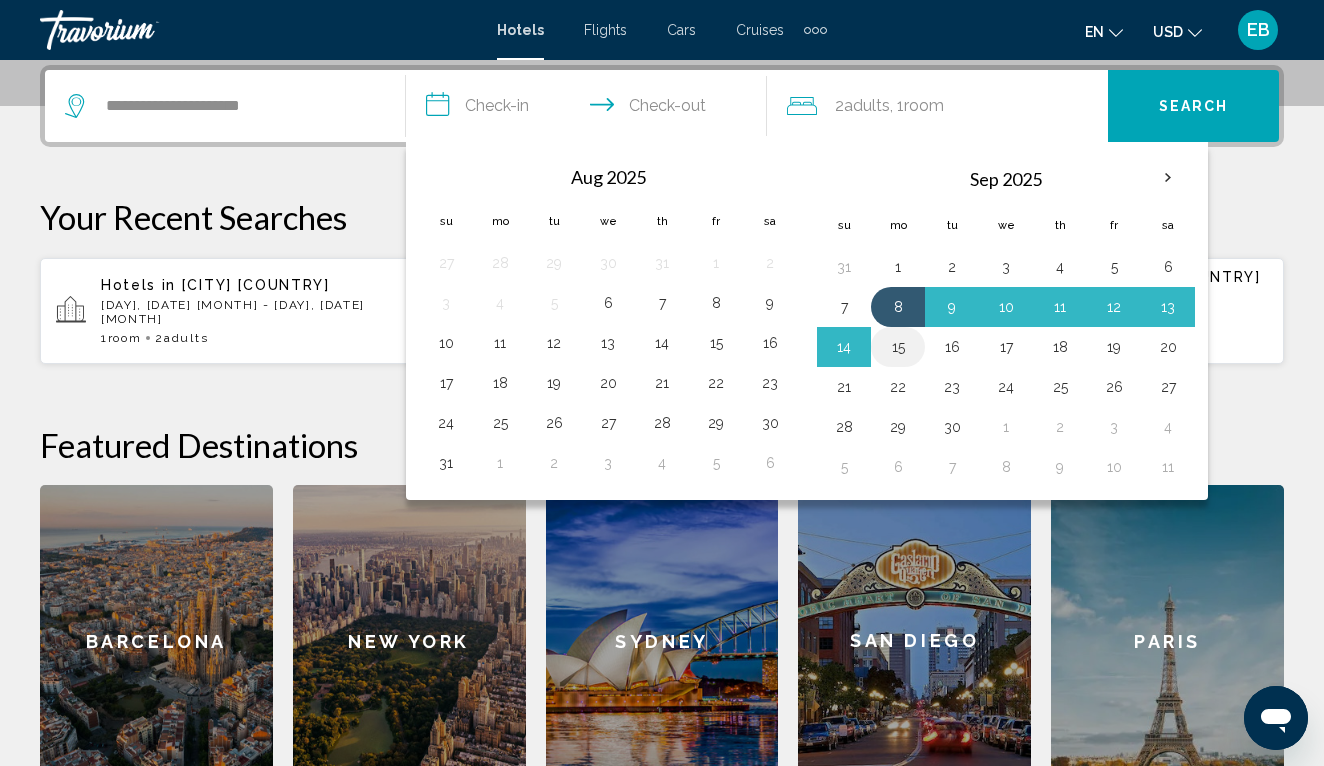 click on "15" at bounding box center (898, 347) 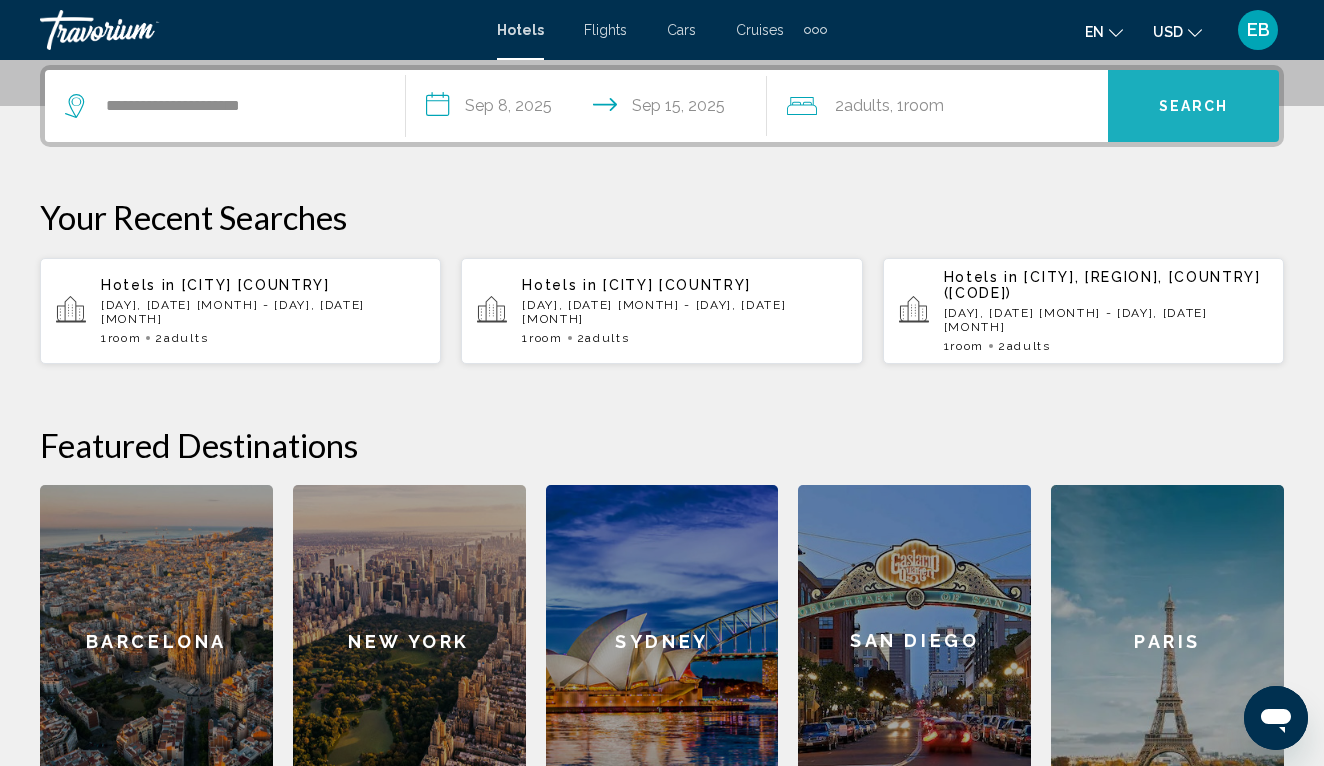 click on "Search" at bounding box center (1193, 106) 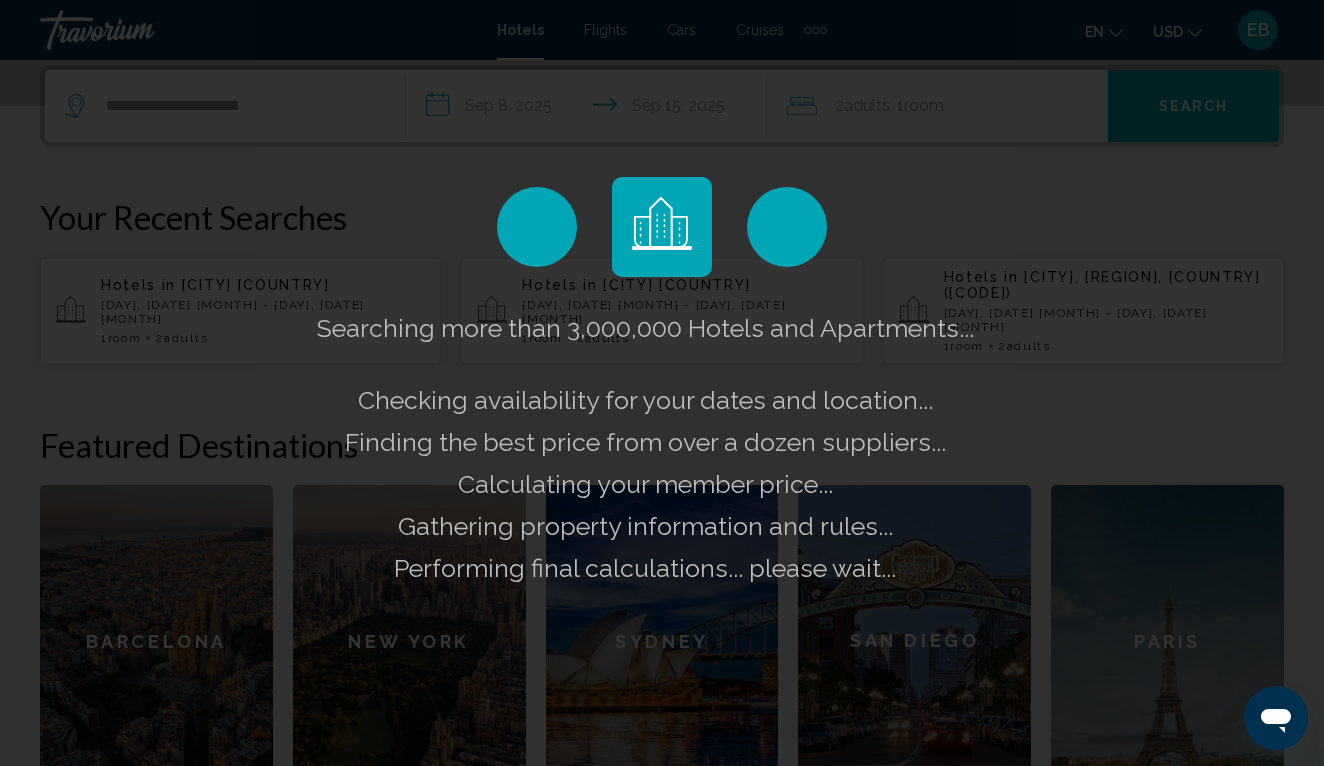 scroll, scrollTop: 0, scrollLeft: 0, axis: both 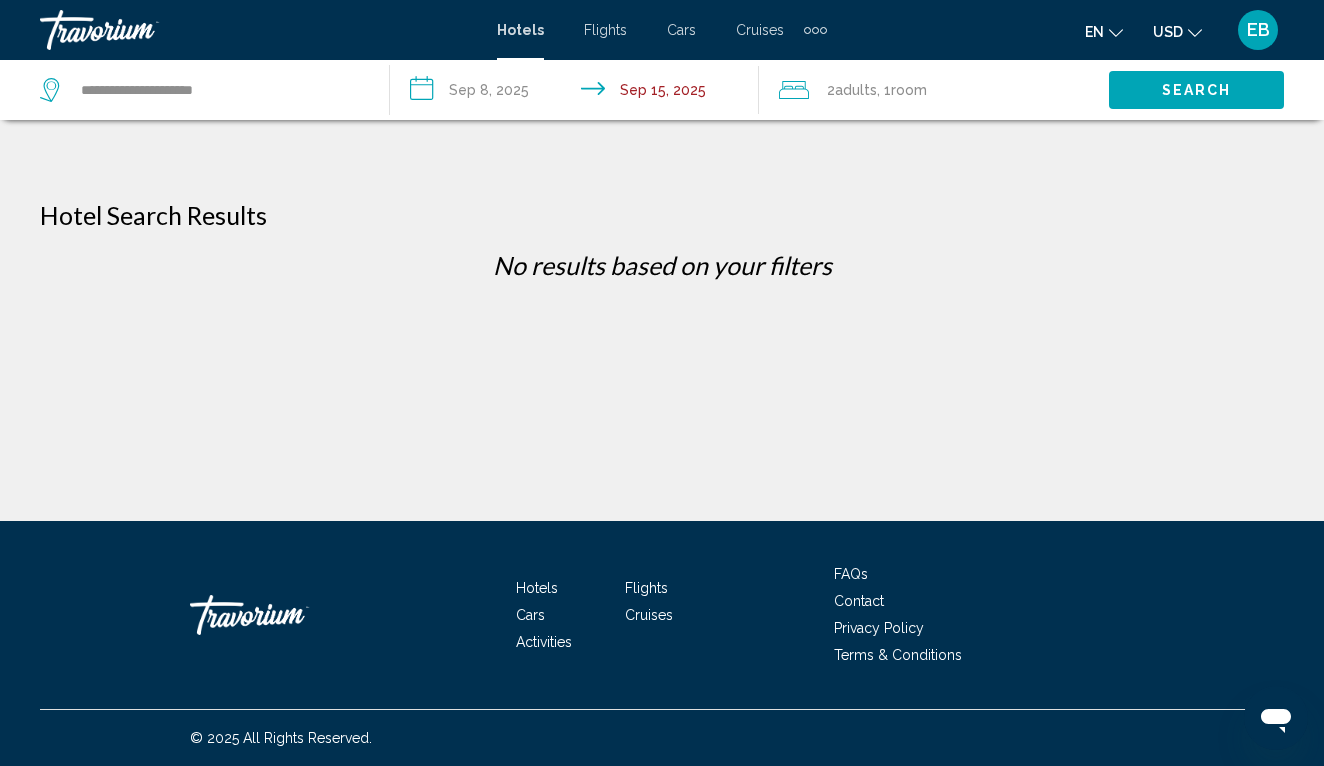 click on "**********" at bounding box center (579, 93) 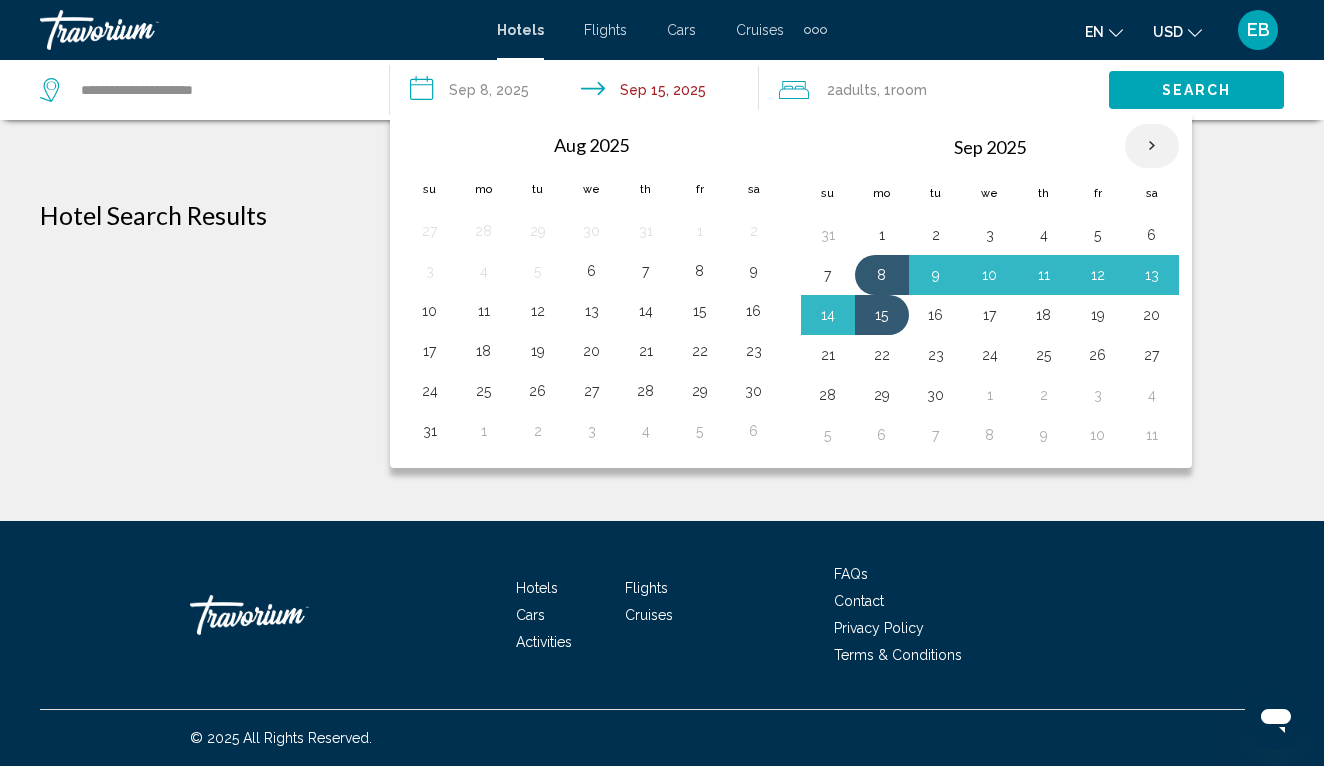 click at bounding box center (1152, 146) 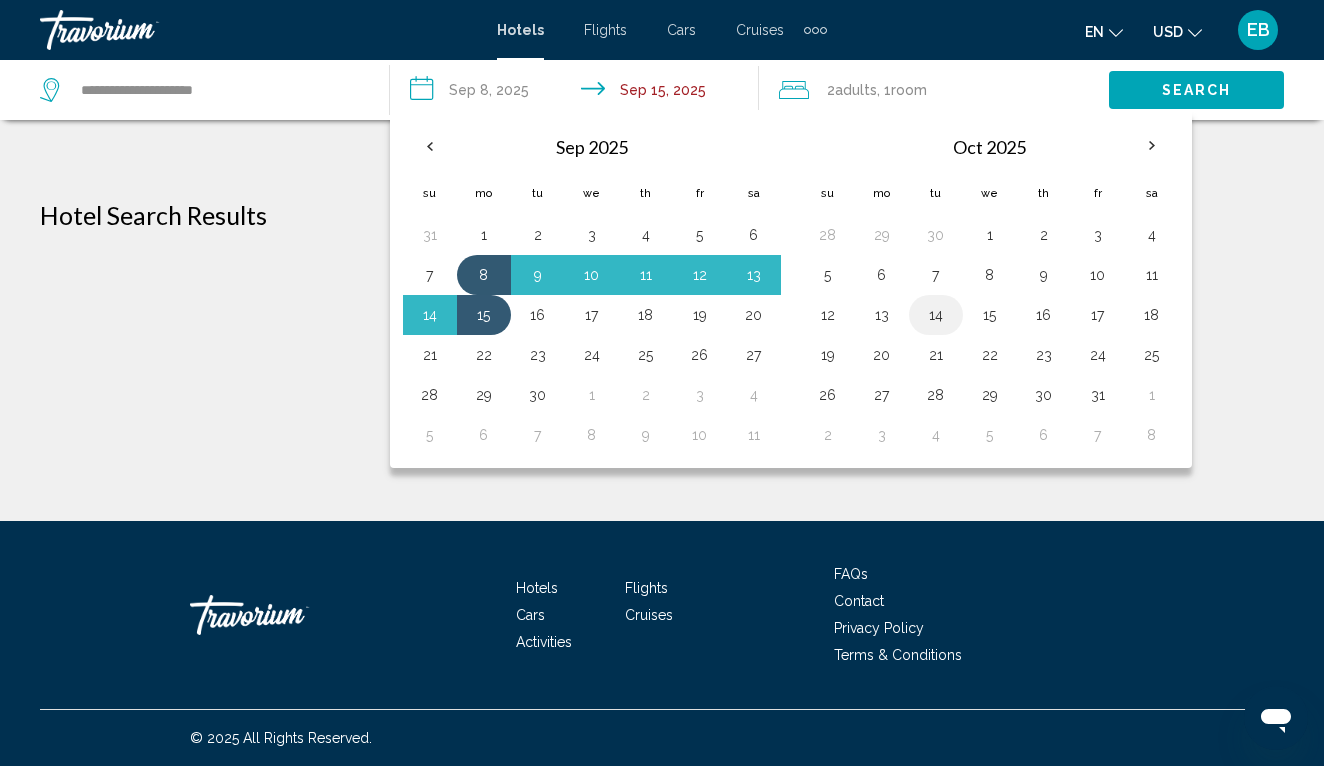click on "14" at bounding box center [936, 315] 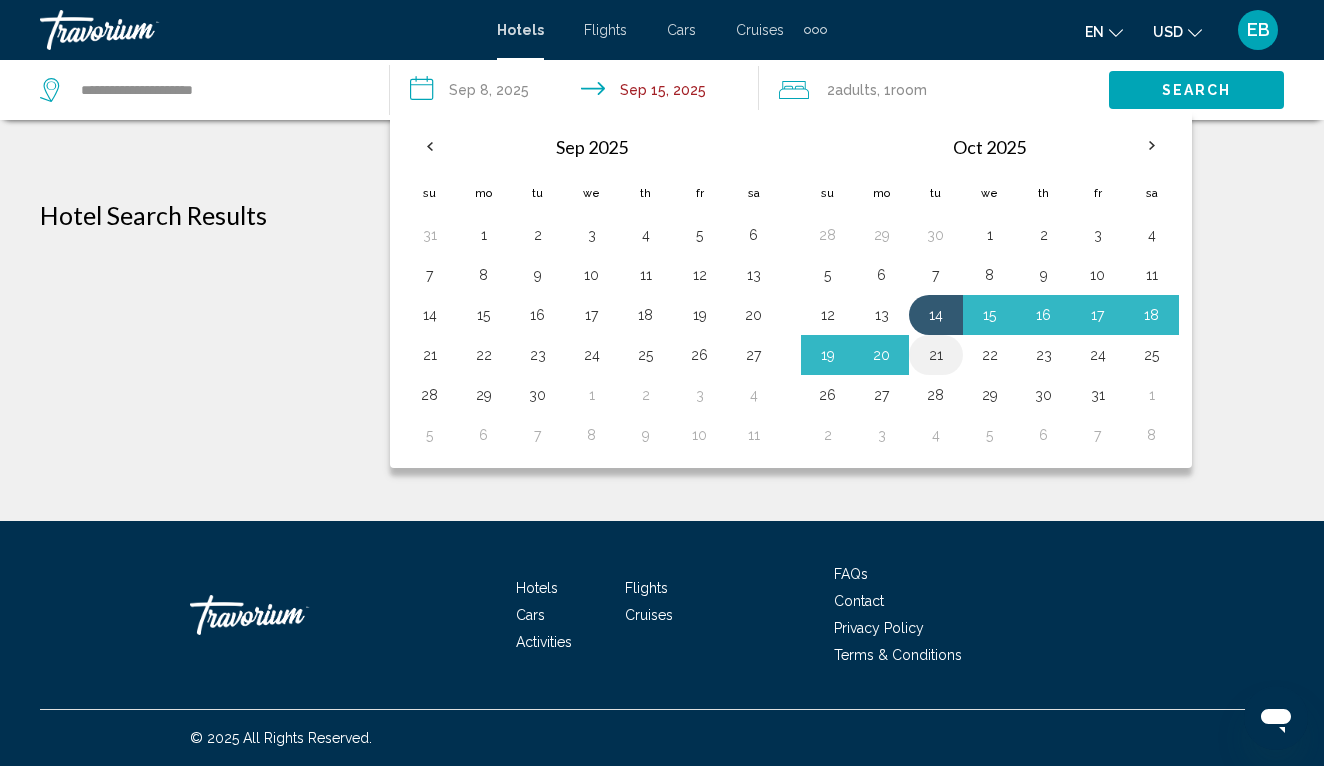click on "21" at bounding box center (936, 355) 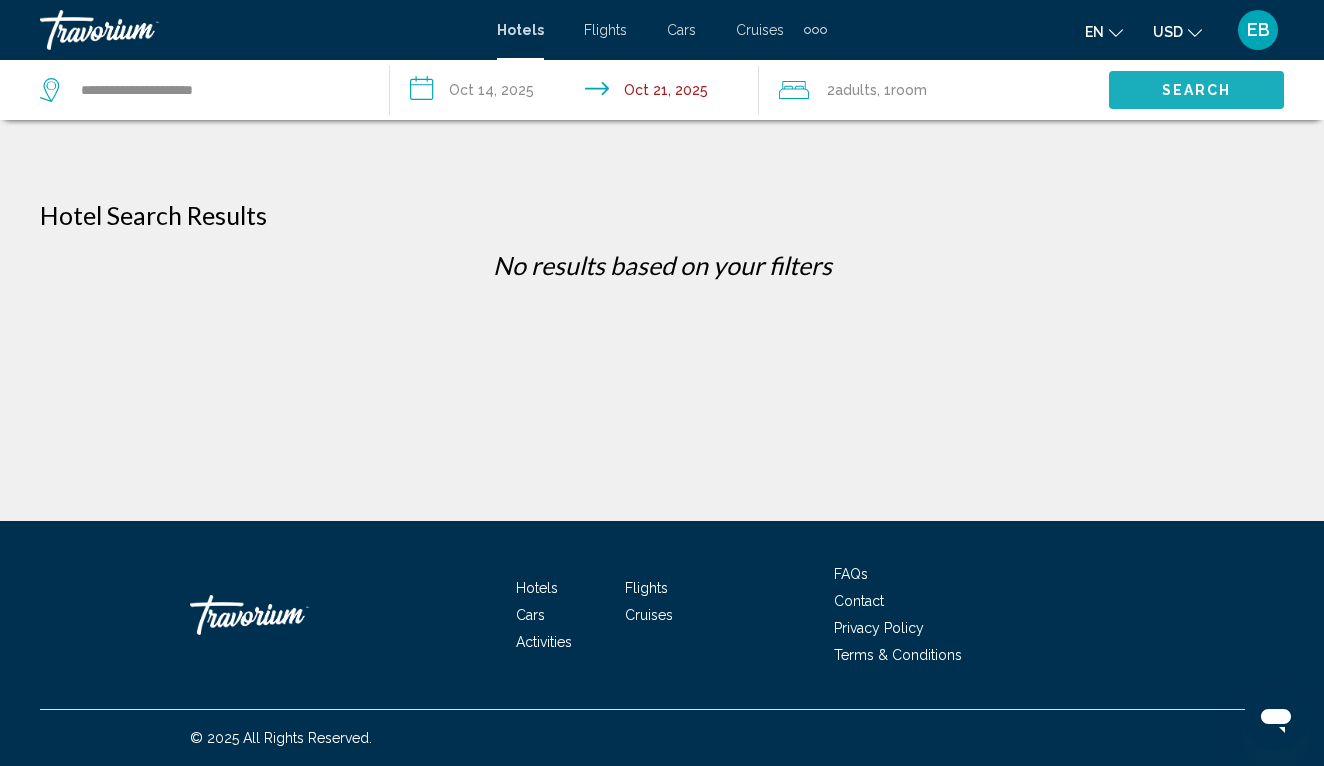 click on "Search" 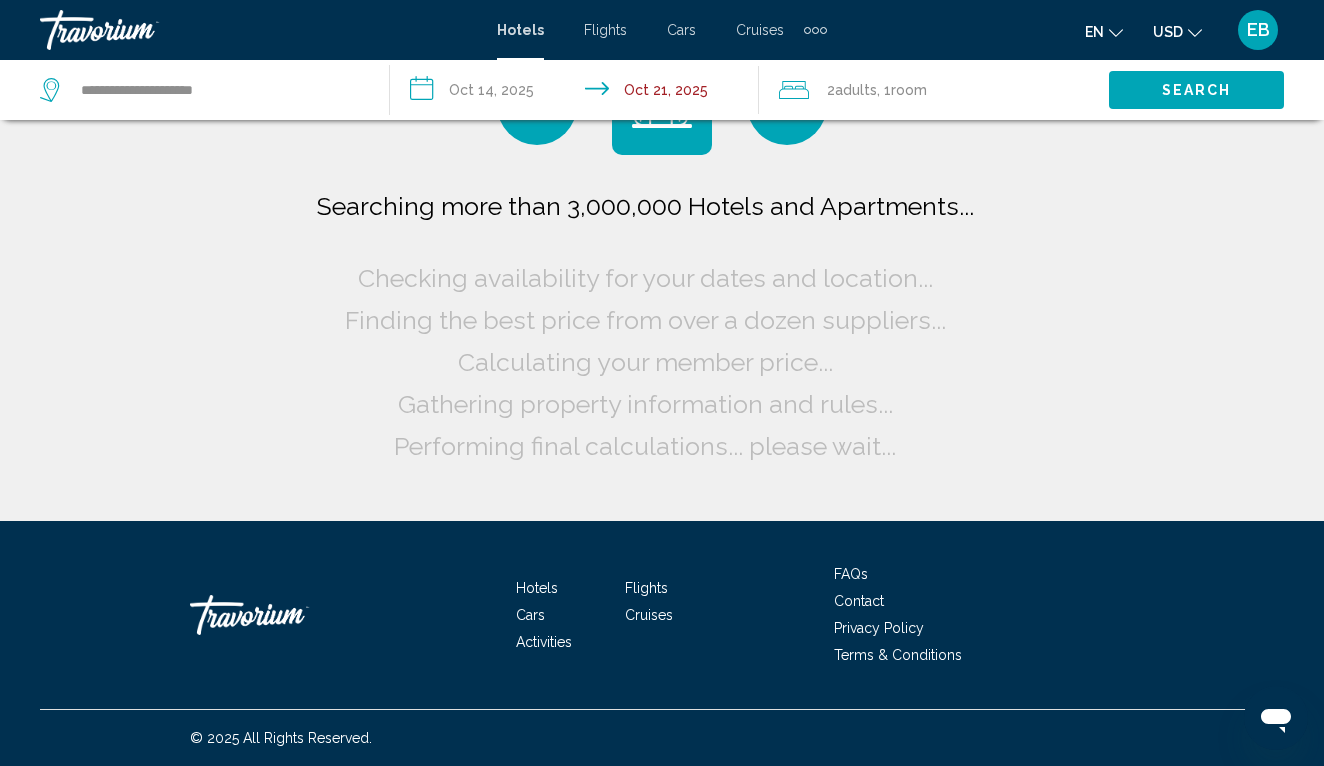 scroll, scrollTop: 0, scrollLeft: 0, axis: both 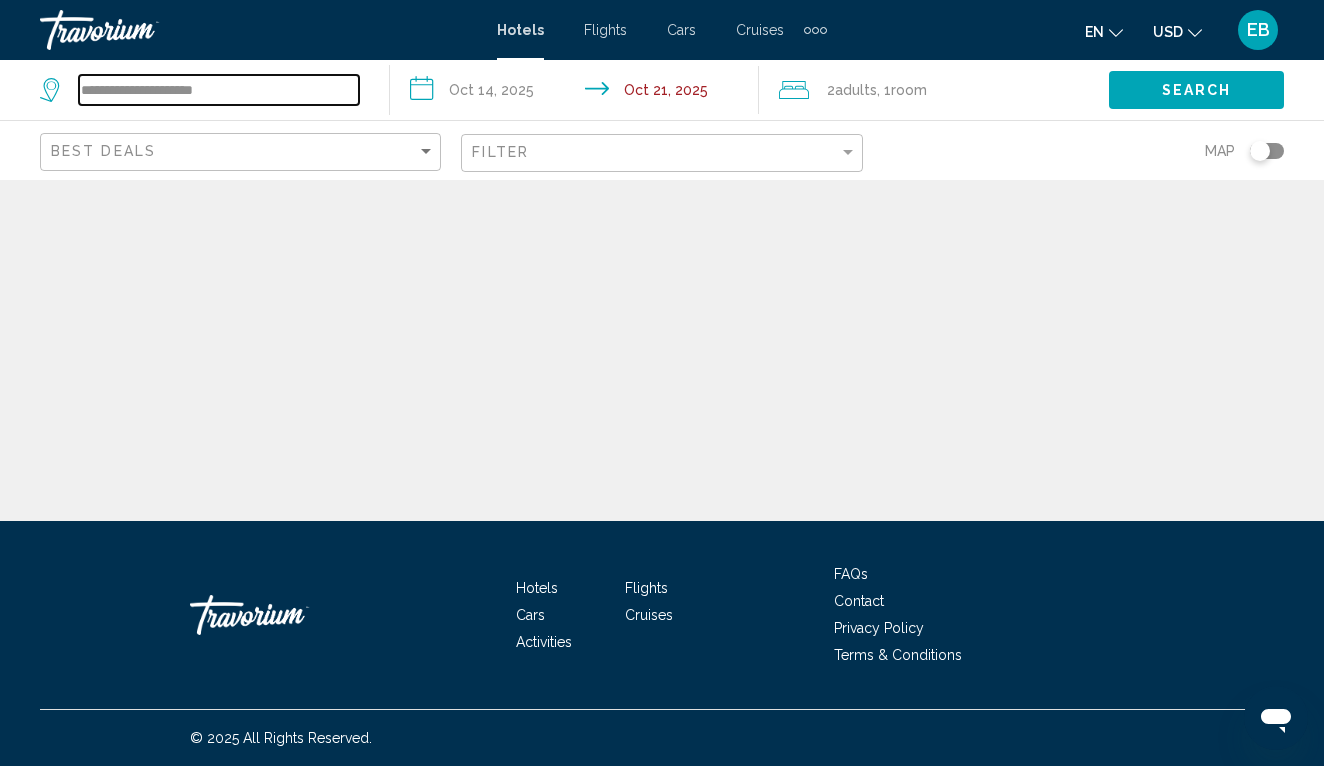 click on "**********" at bounding box center [219, 90] 